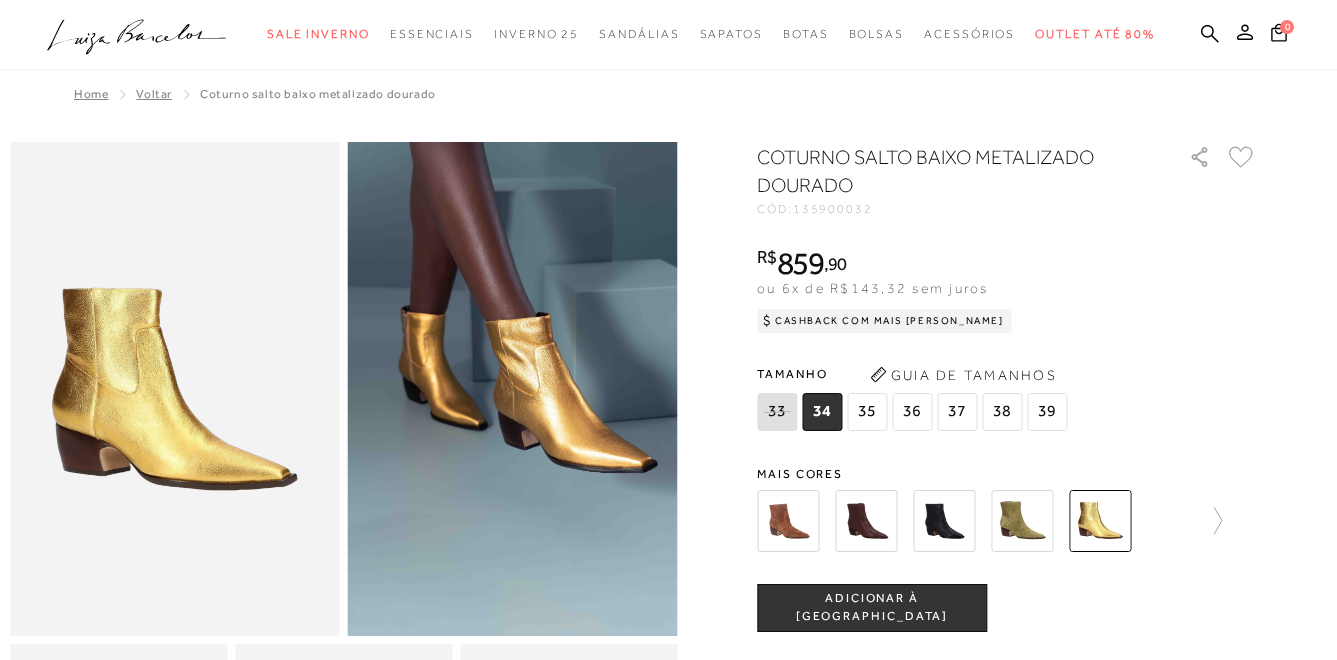 scroll, scrollTop: 0, scrollLeft: 0, axis: both 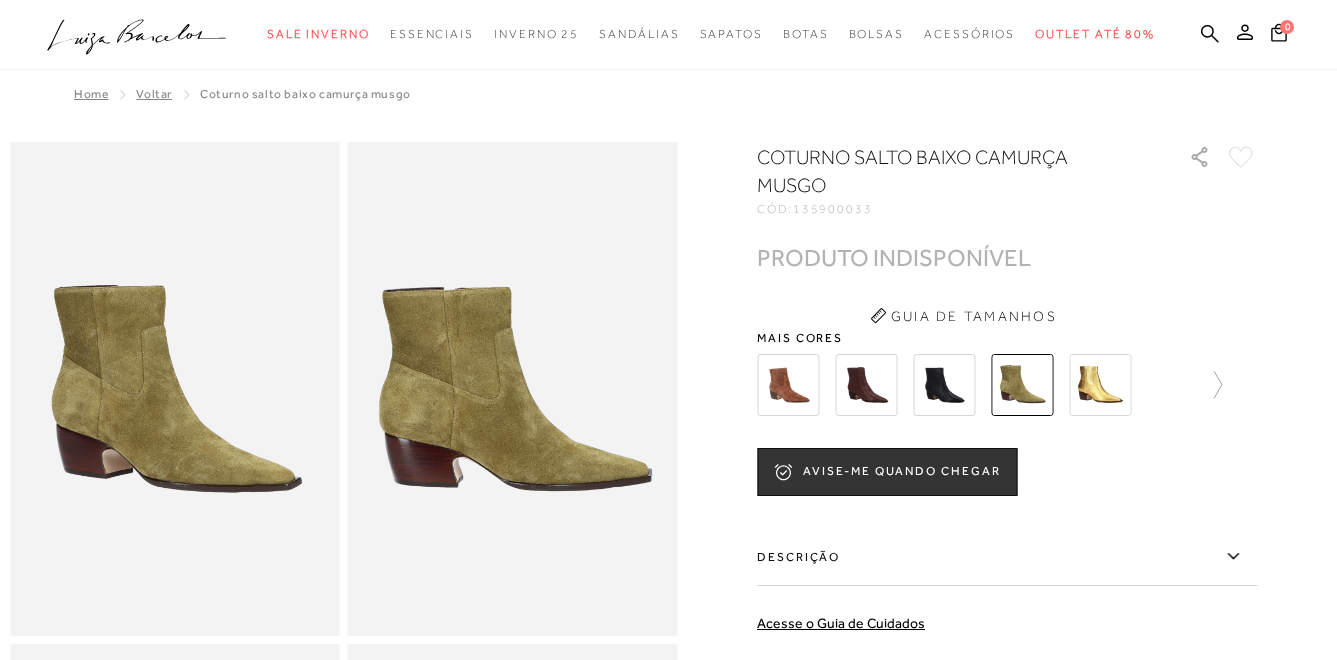 click at bounding box center (788, 385) 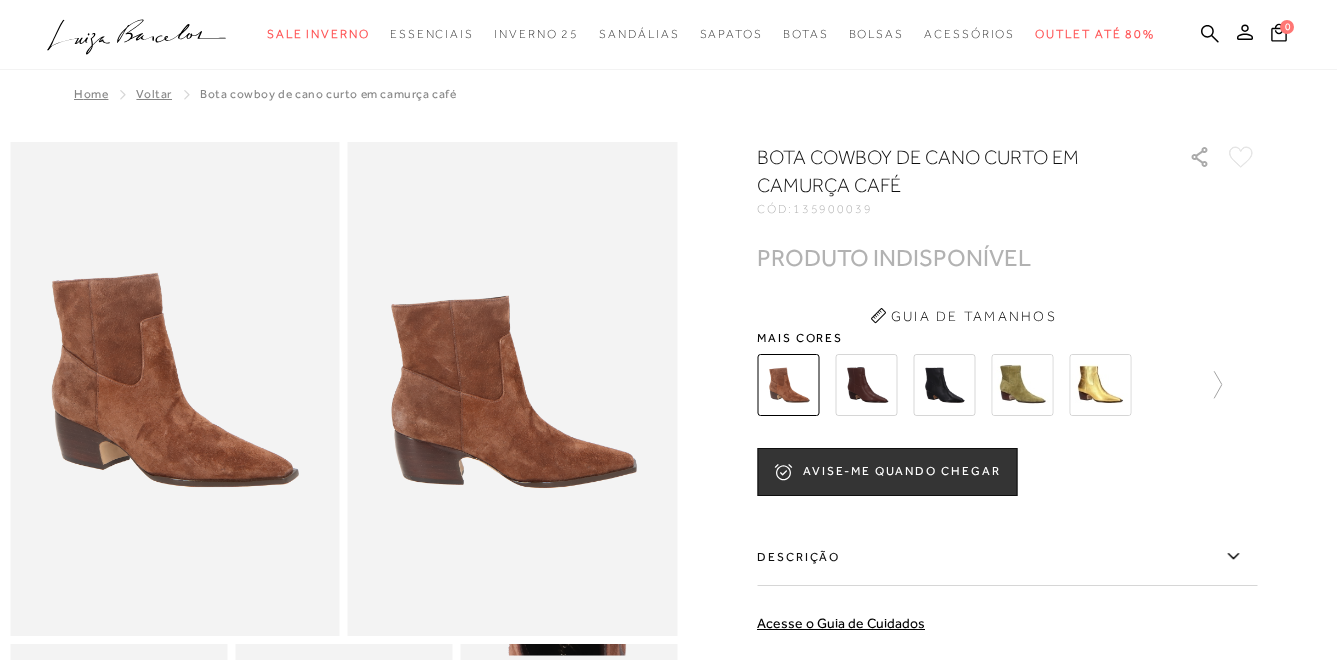 scroll, scrollTop: 0, scrollLeft: 0, axis: both 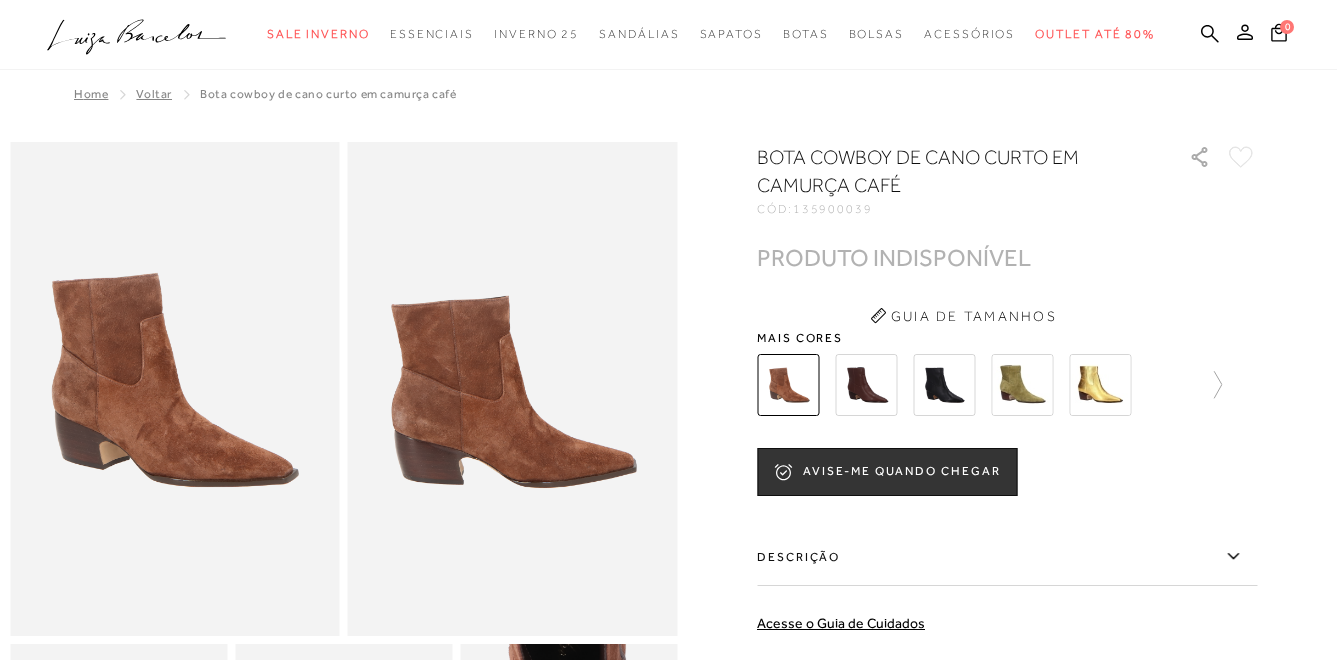 click at bounding box center [944, 385] 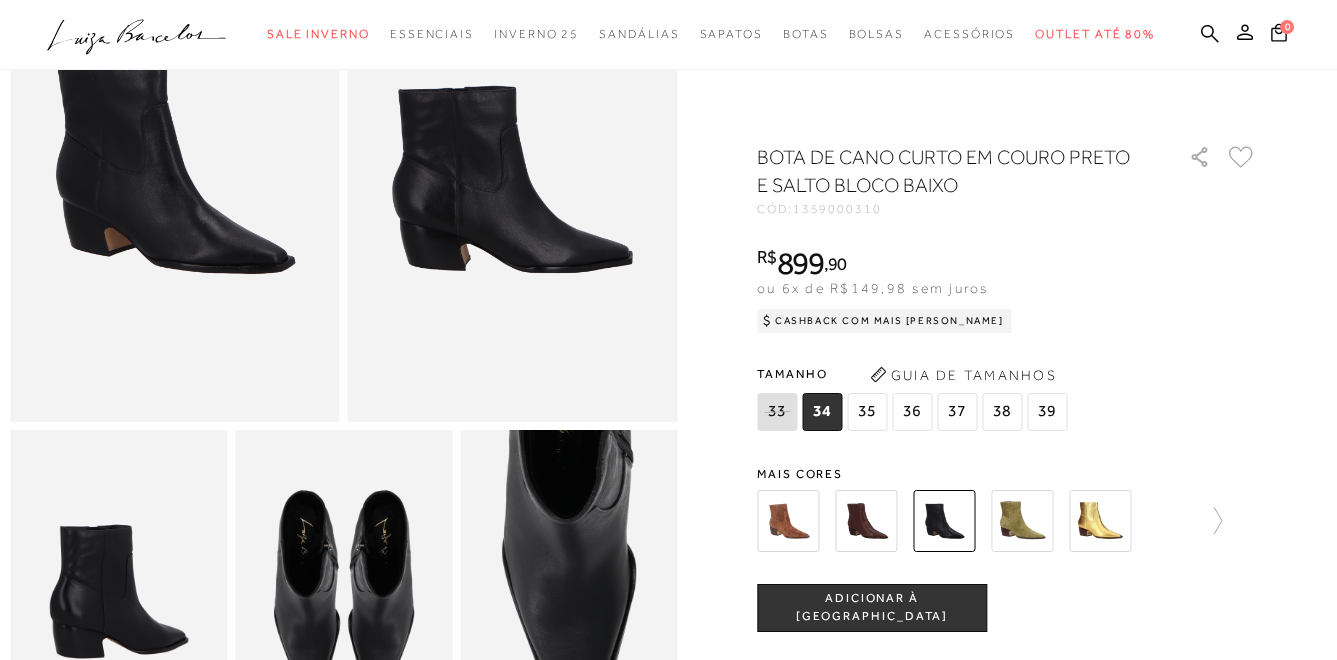scroll, scrollTop: 200, scrollLeft: 0, axis: vertical 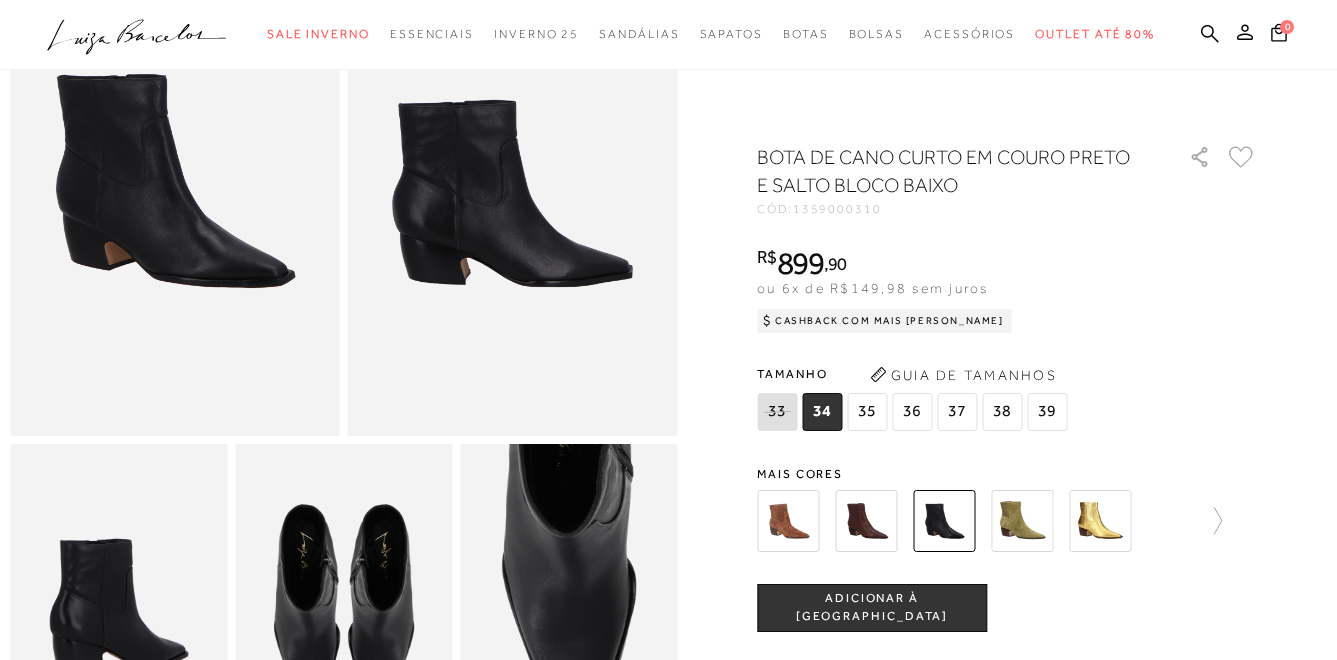 click at bounding box center (788, 521) 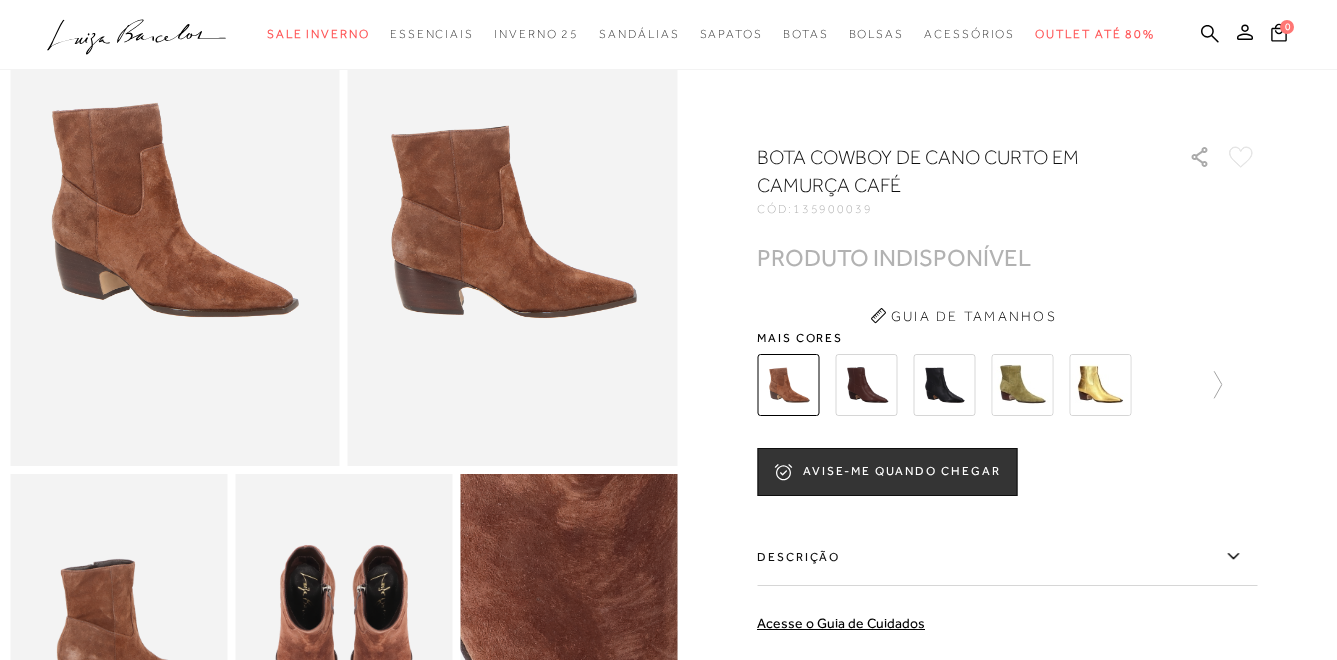 scroll, scrollTop: 100, scrollLeft: 0, axis: vertical 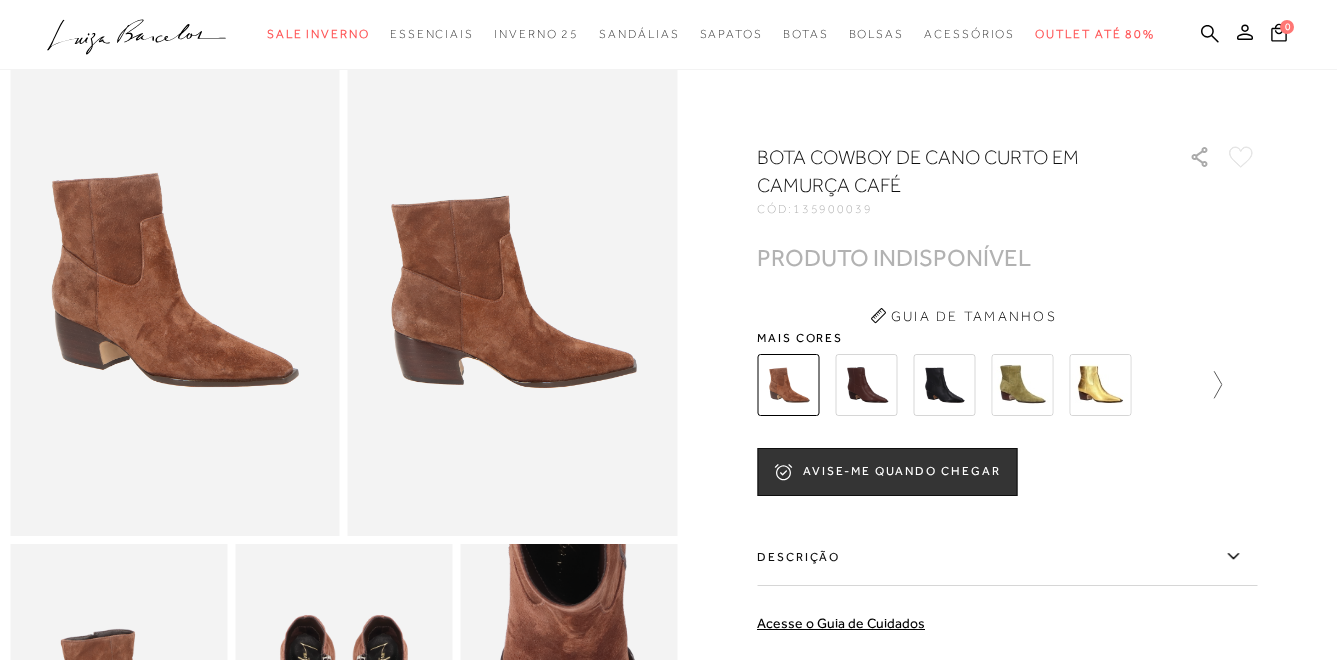 click 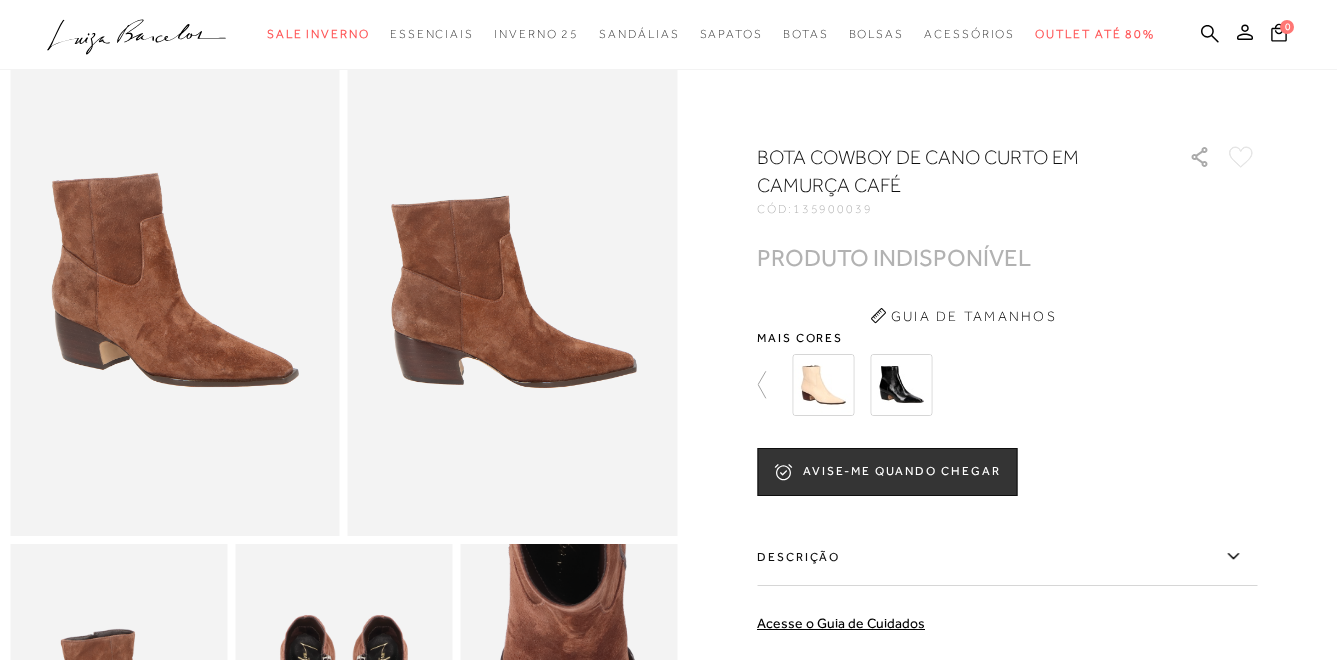 click at bounding box center [901, 385] 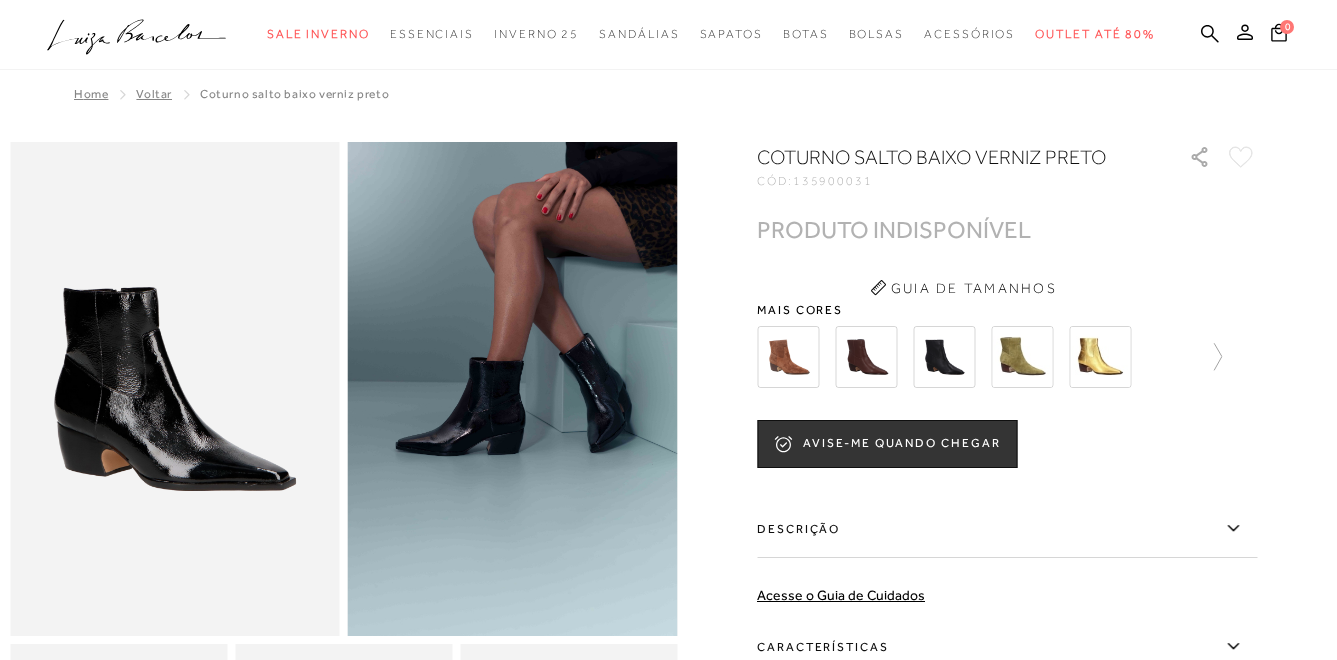 scroll, scrollTop: 0, scrollLeft: 0, axis: both 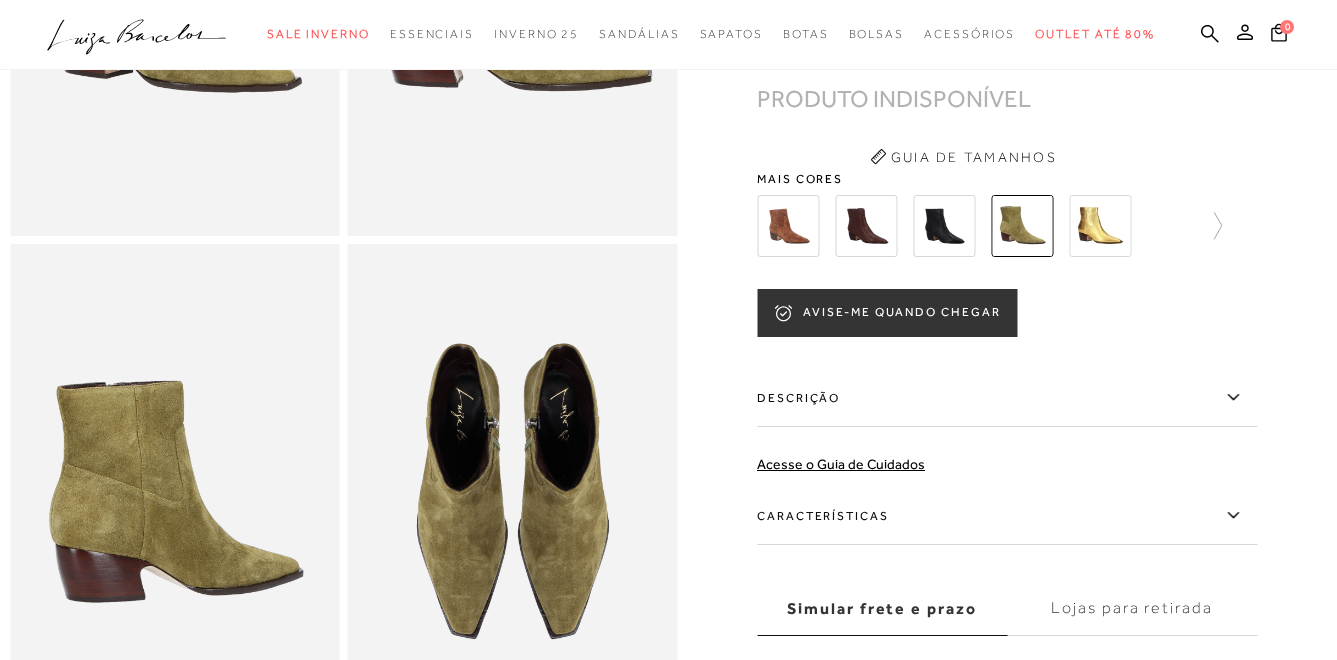 click on "AVISE-ME QUANDO CHEGAR" at bounding box center (887, 313) 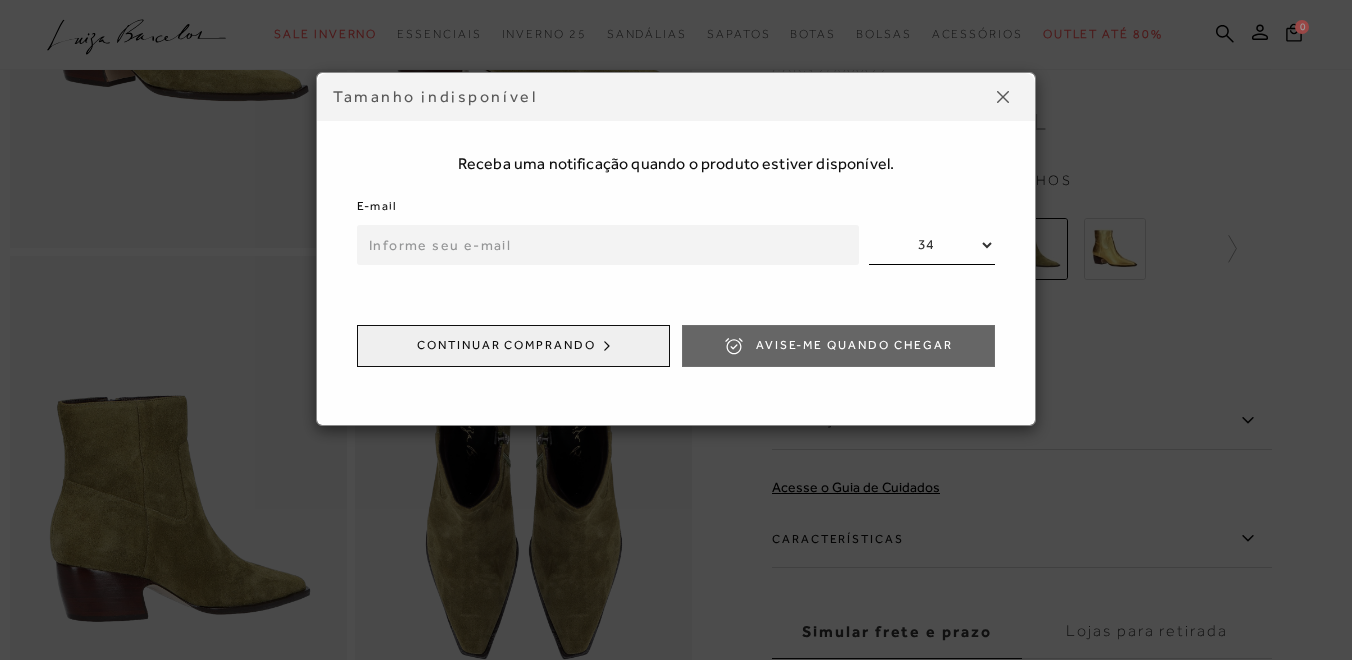 click at bounding box center (608, 245) 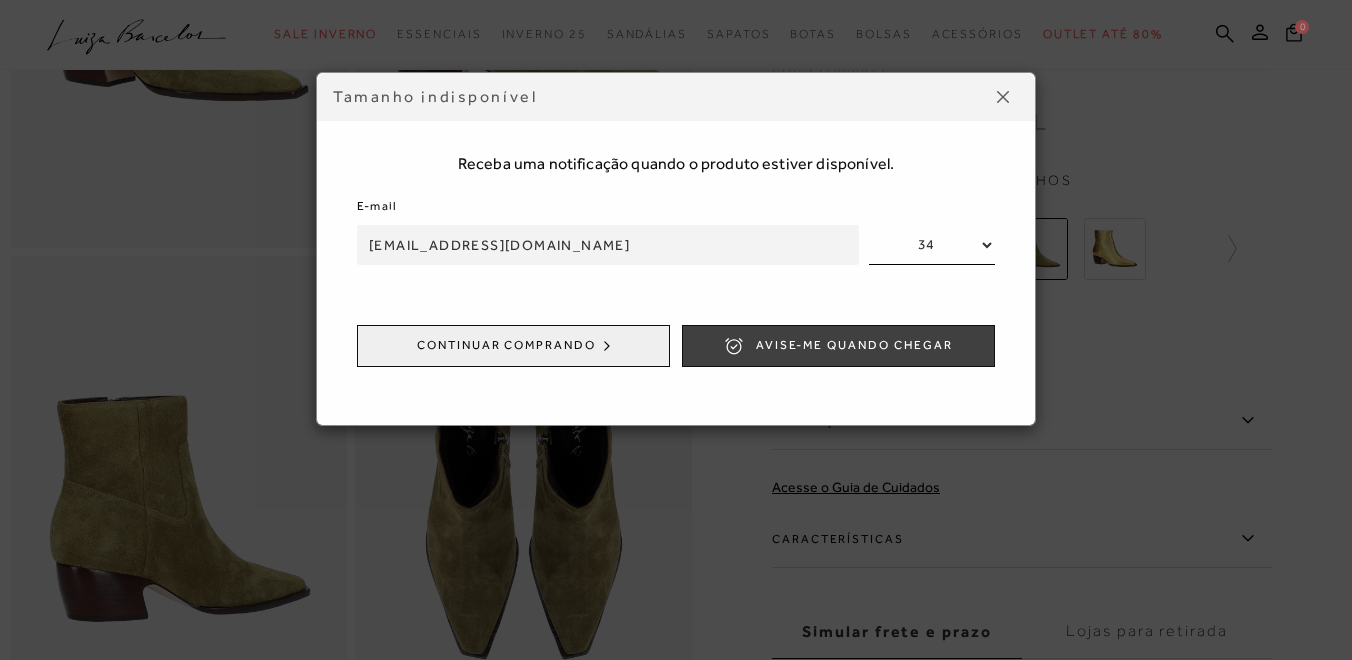 click on "Avise-me quando chegar" at bounding box center [854, 345] 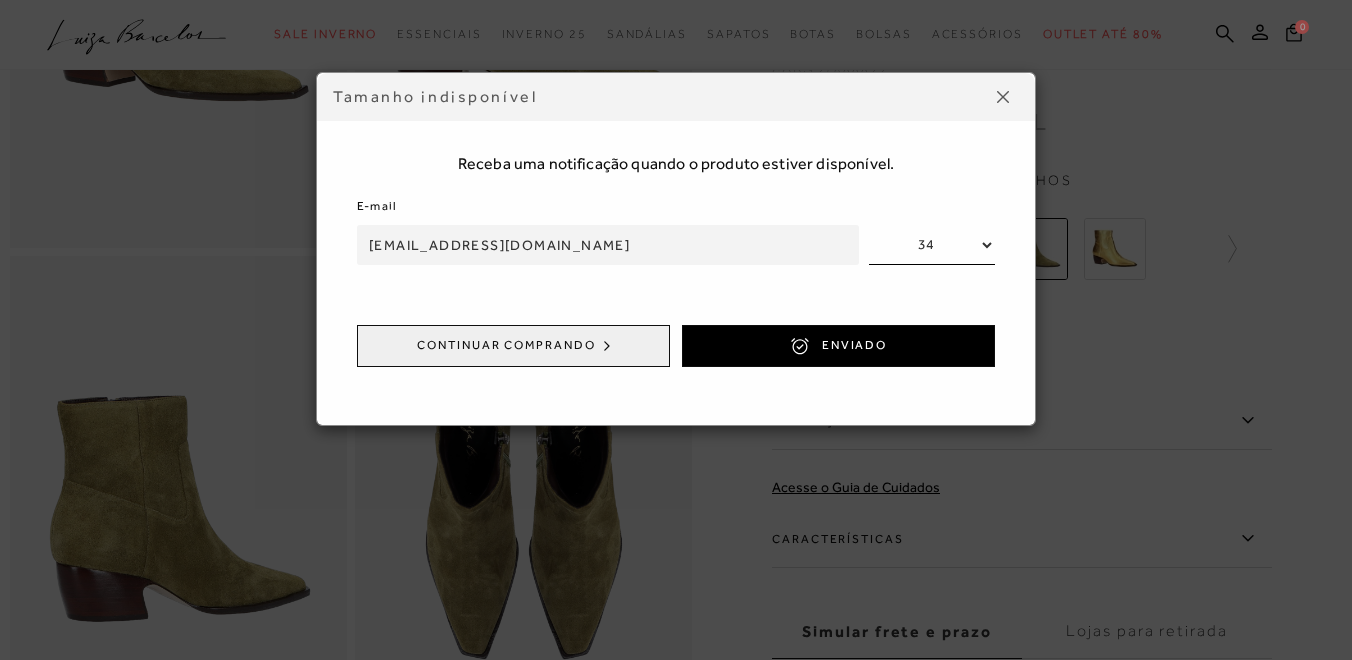 click on "34 35 36 37 38 39" at bounding box center (932, 245) 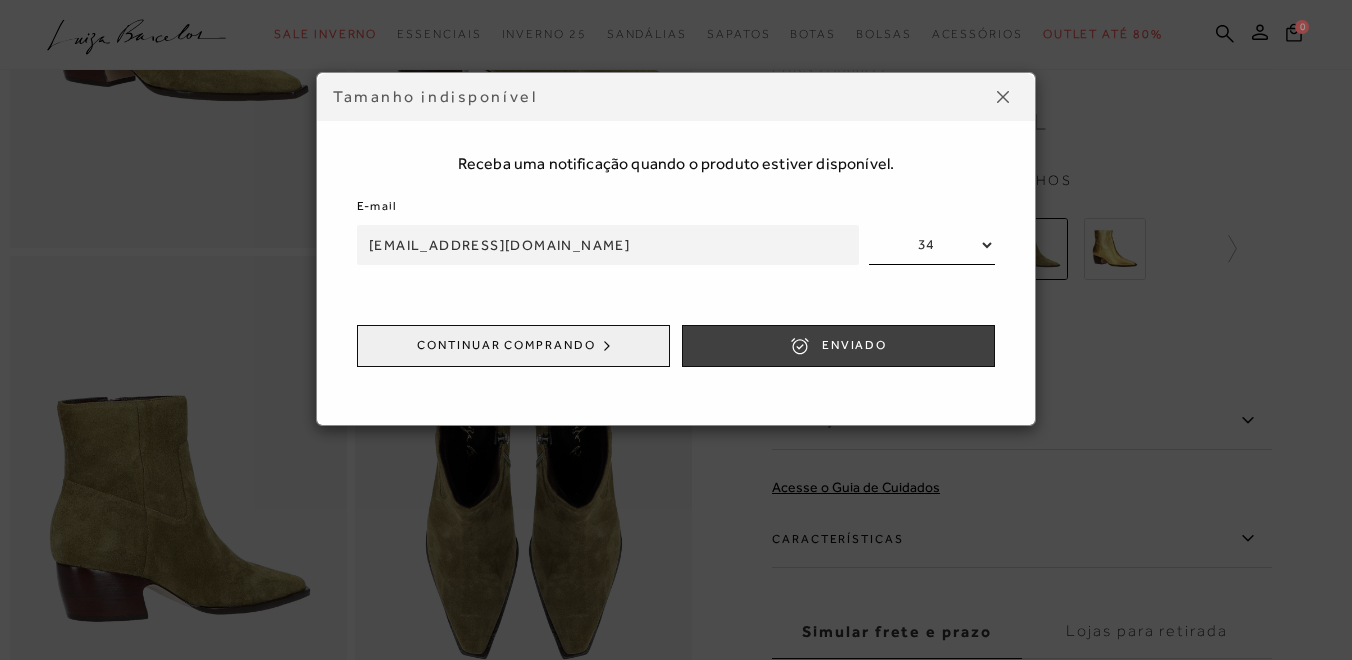 click on "ENVIADO" at bounding box center (838, 346) 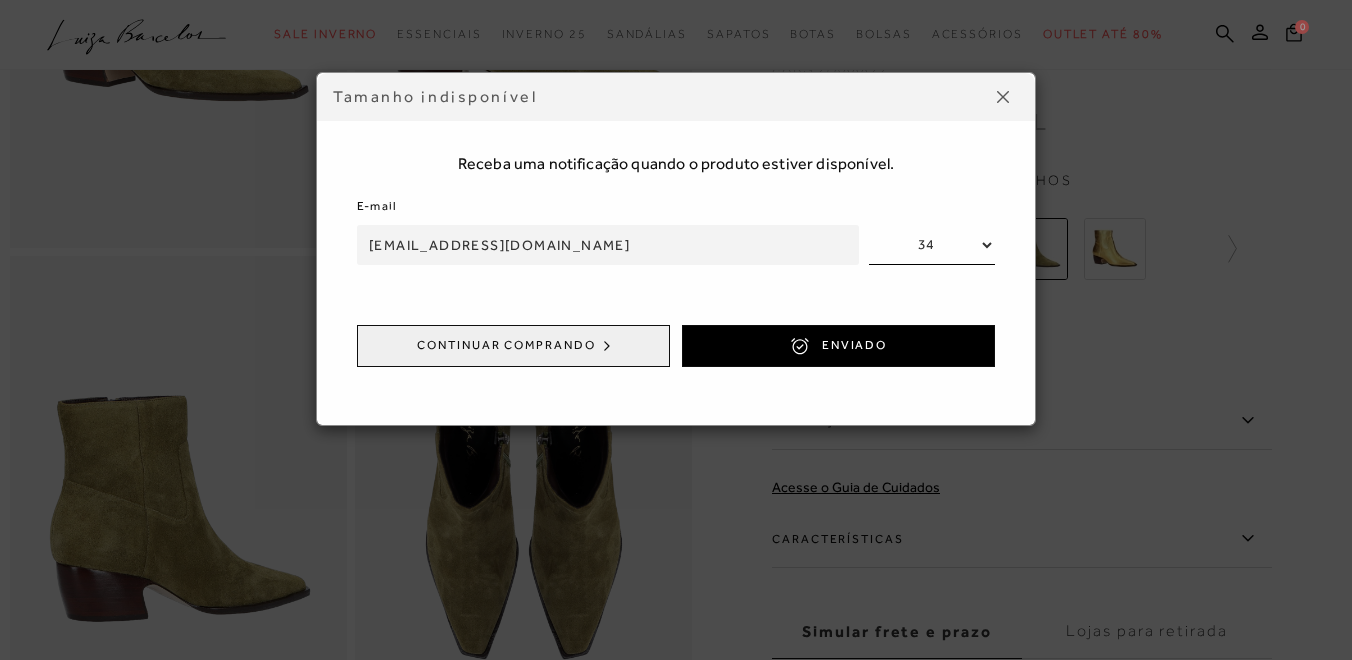click at bounding box center [1003, 97] 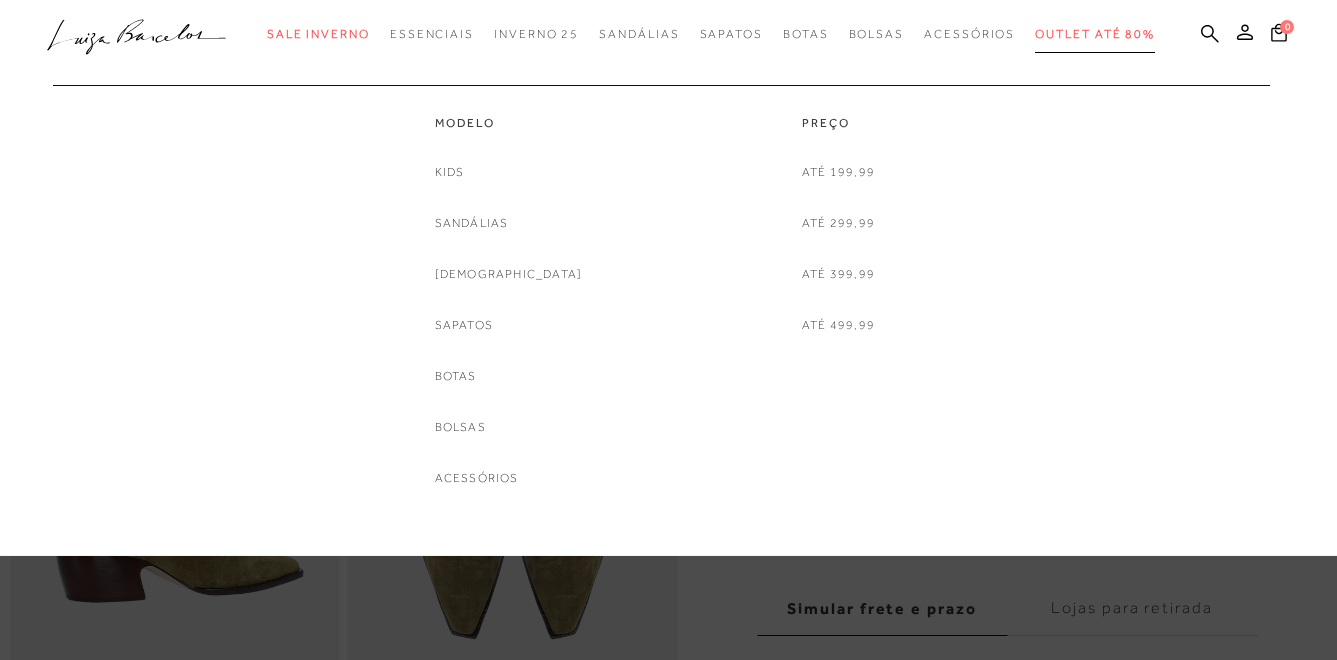 click on "Outlet até 80%" at bounding box center [1095, 34] 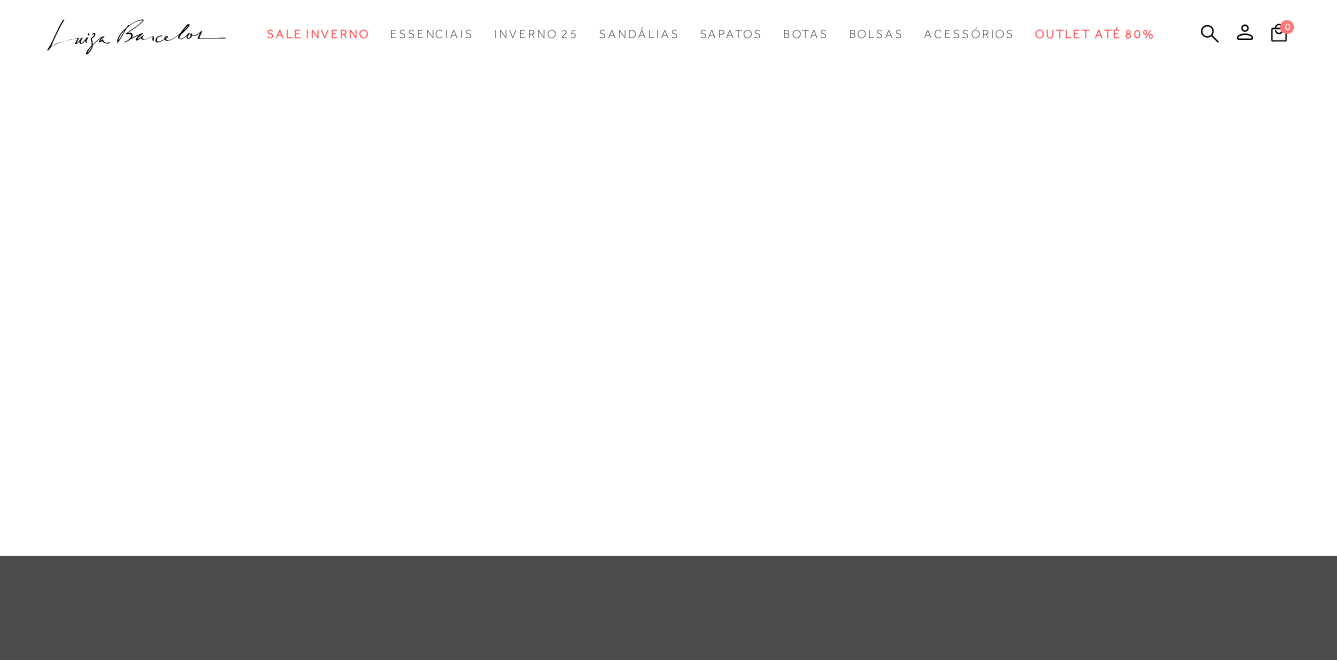 scroll, scrollTop: 0, scrollLeft: 0, axis: both 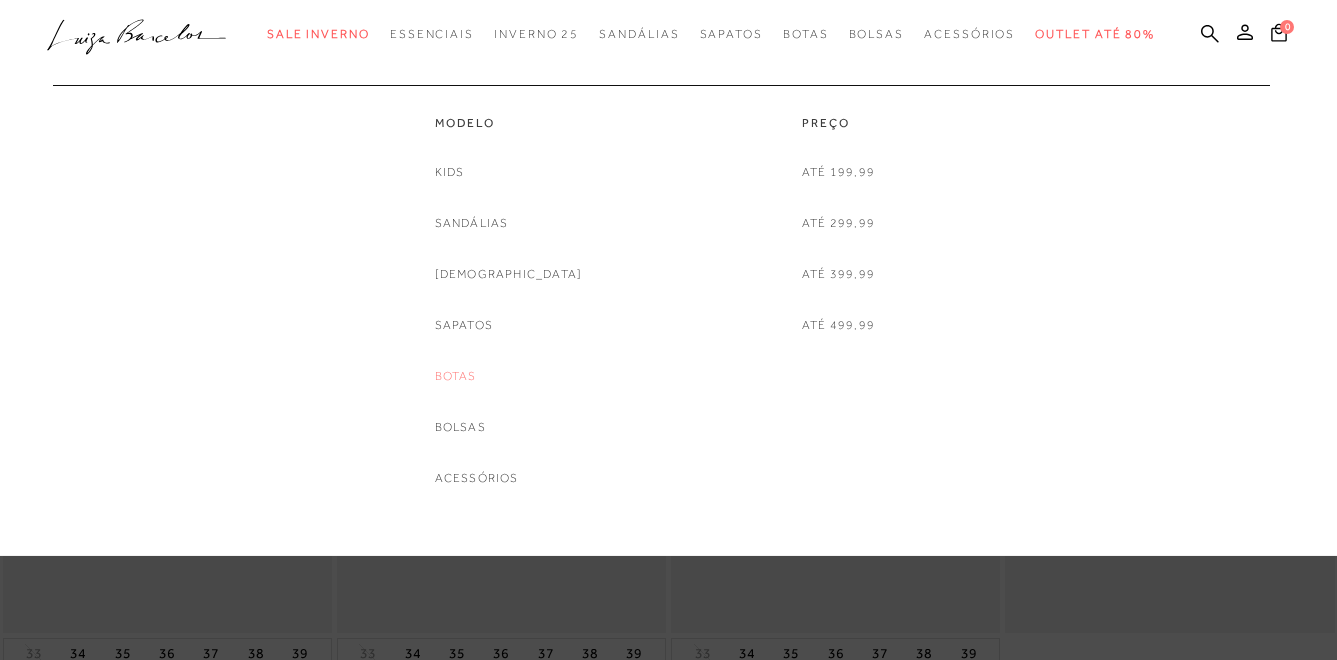 click on "Botas" at bounding box center [456, 376] 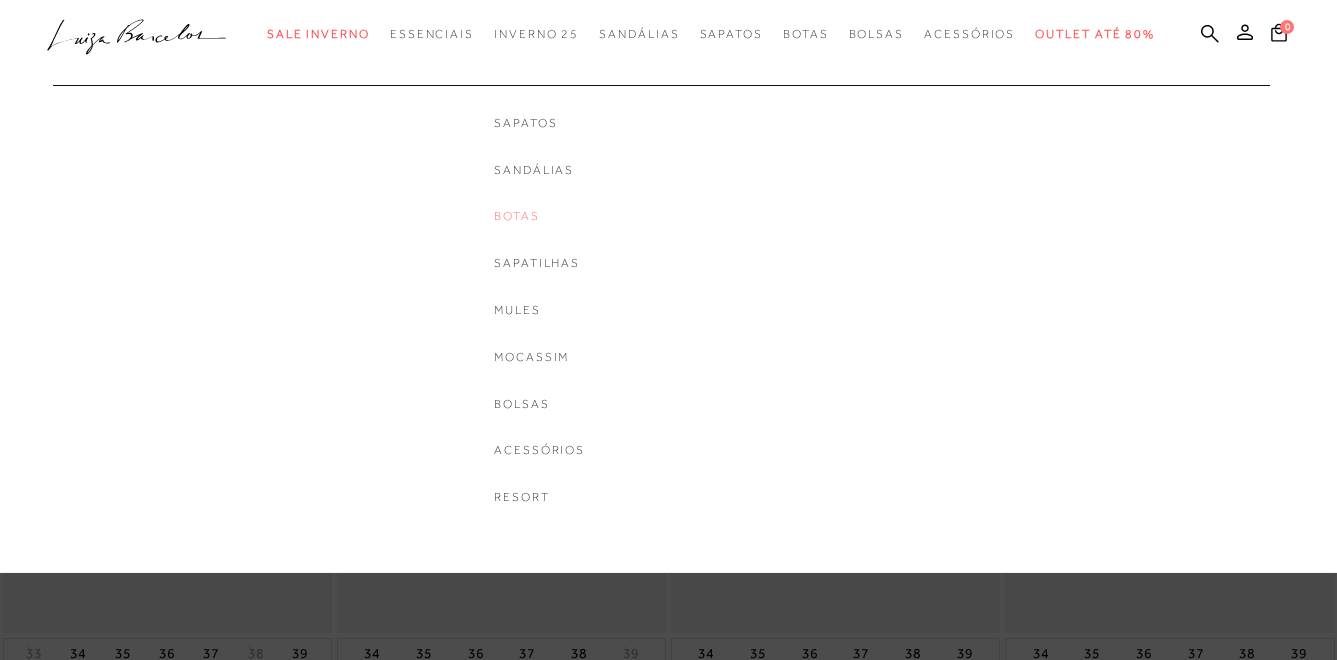 click on "Botas" at bounding box center (539, 216) 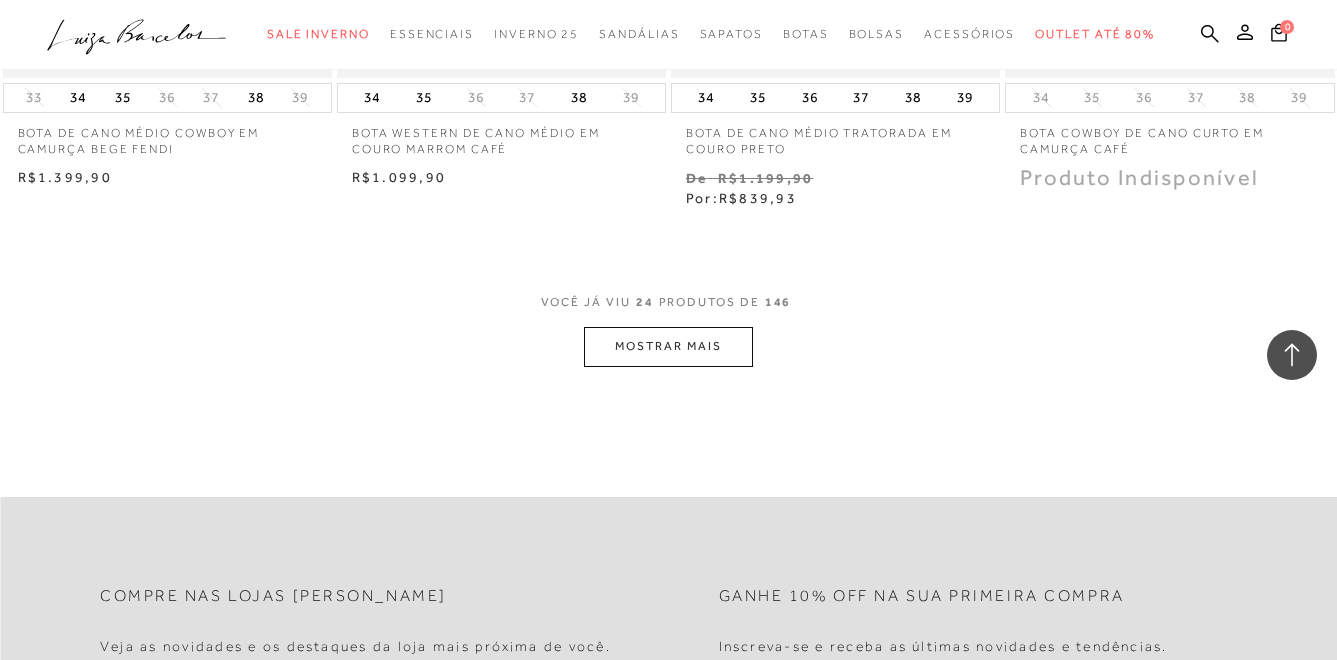 scroll, scrollTop: 3700, scrollLeft: 0, axis: vertical 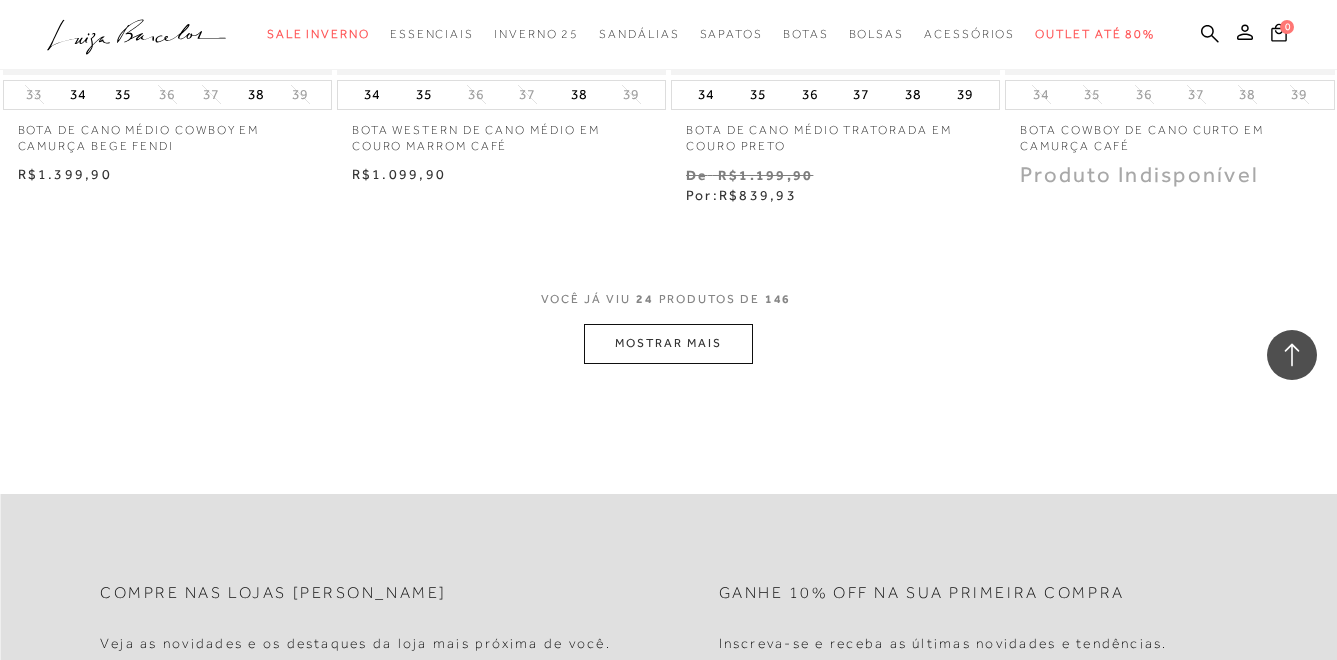 click on "MOSTRAR MAIS" at bounding box center [668, 343] 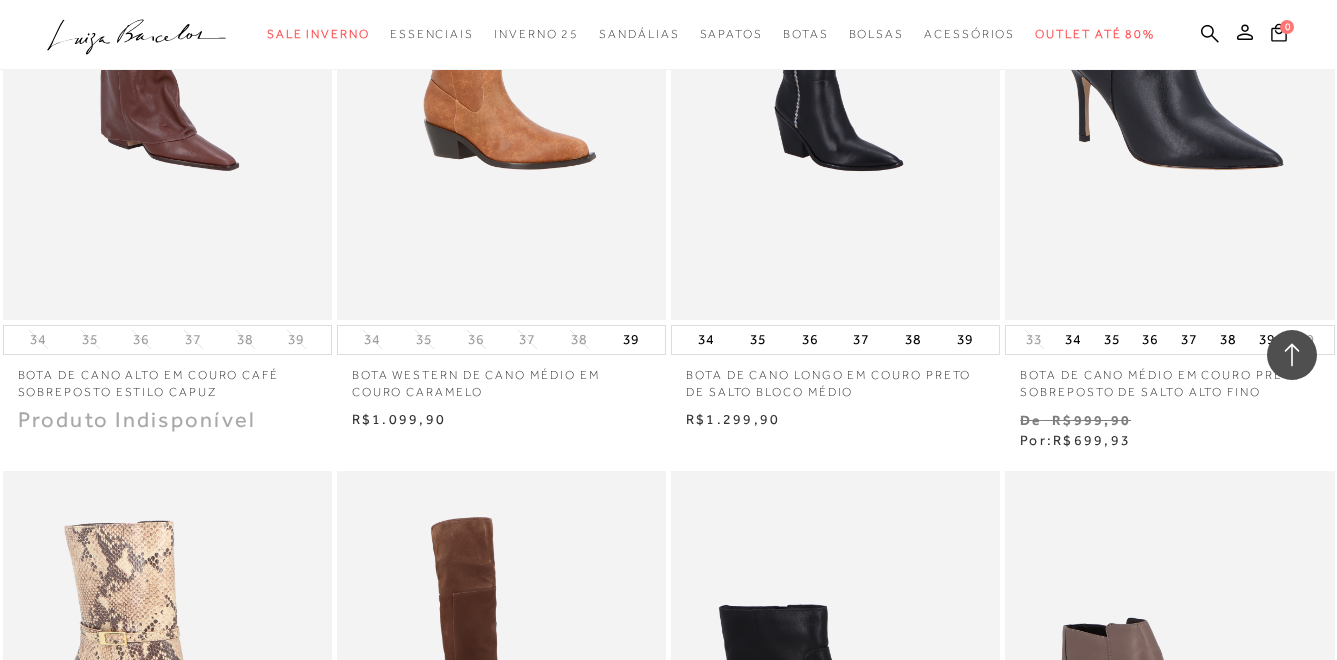 scroll, scrollTop: 4000, scrollLeft: 0, axis: vertical 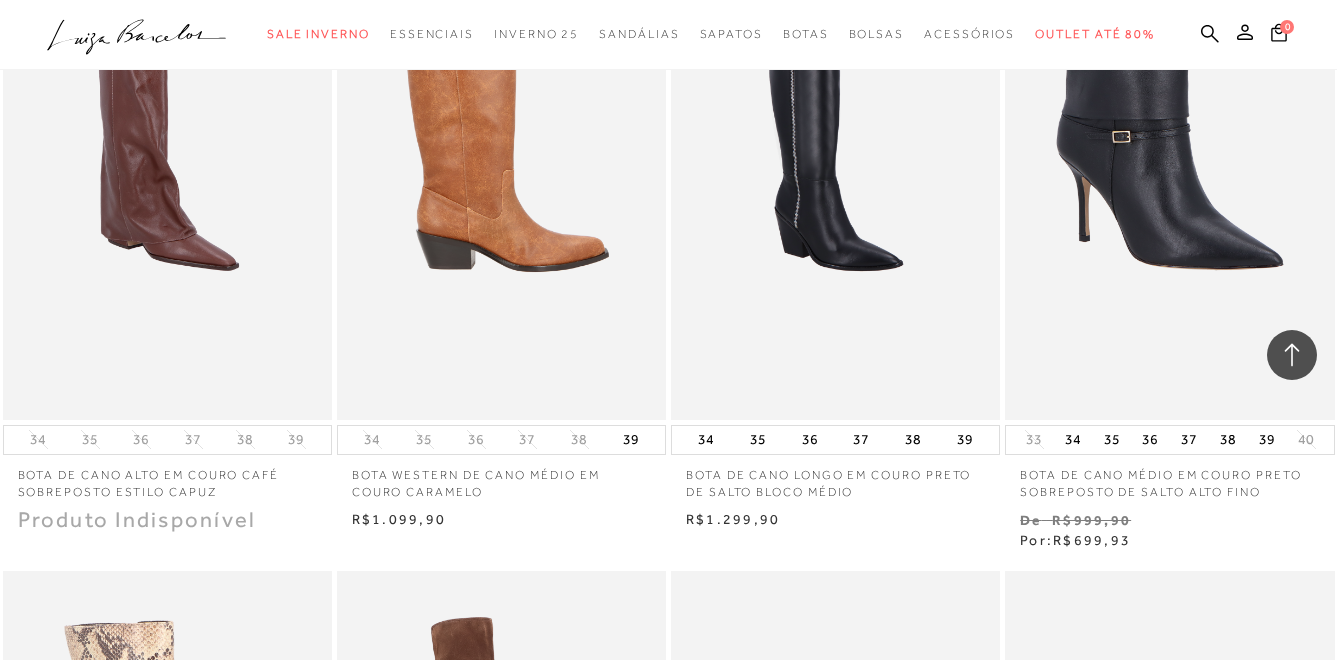 click at bounding box center (502, 173) 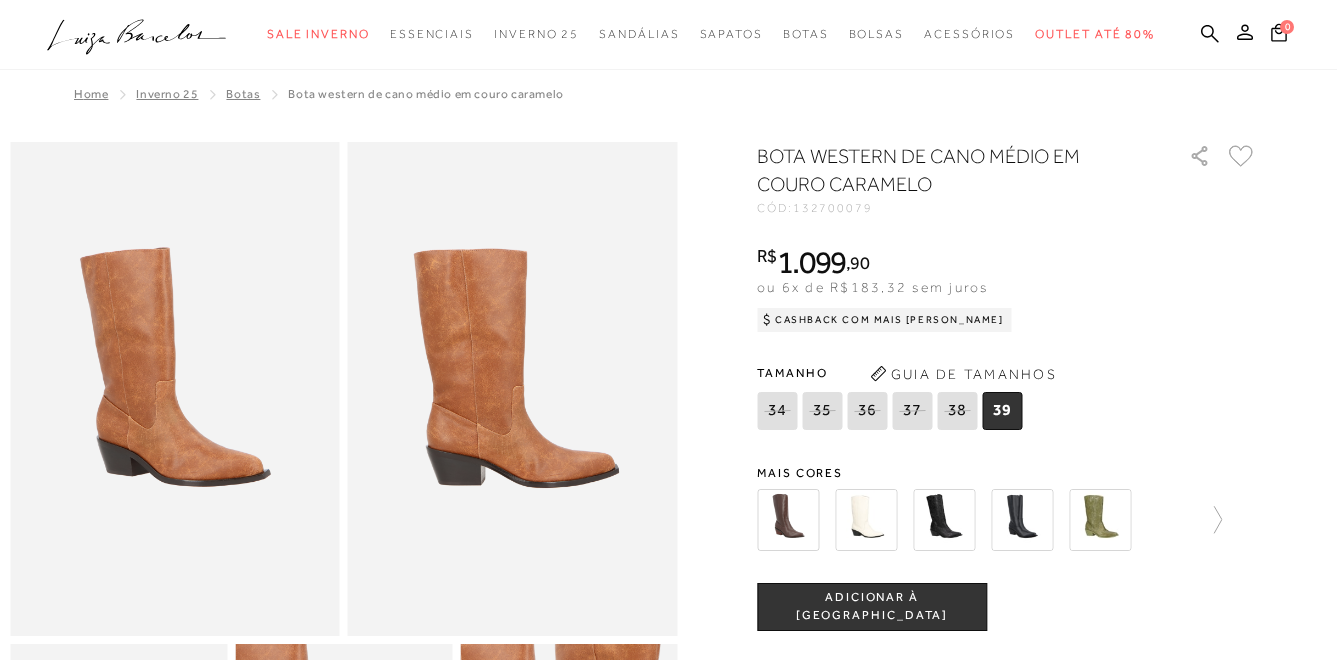 scroll, scrollTop: 0, scrollLeft: 0, axis: both 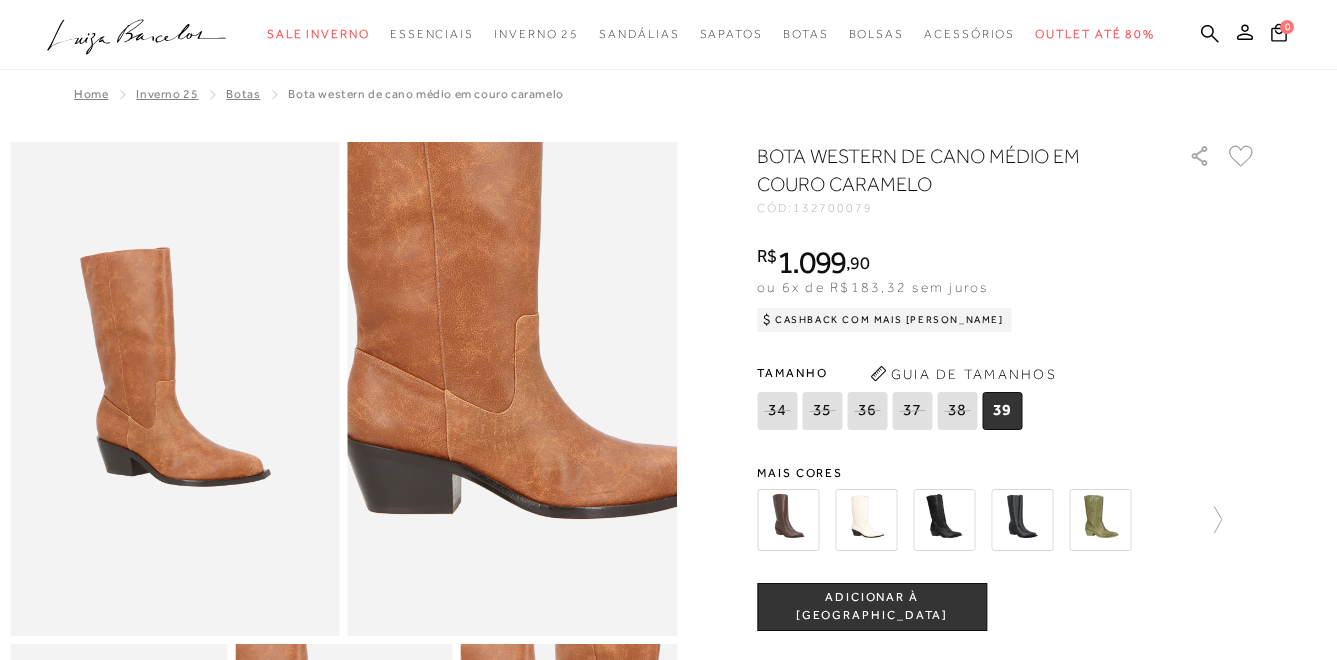 click at bounding box center (515, 321) 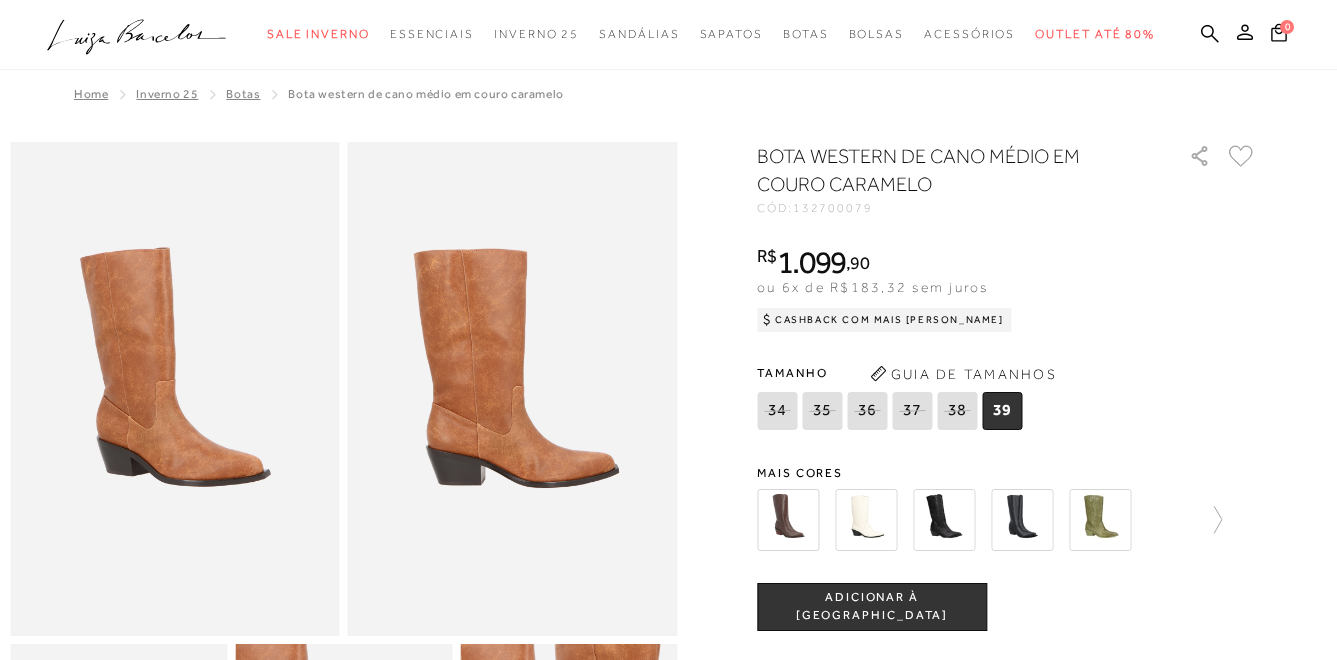click at bounding box center [175, 389] 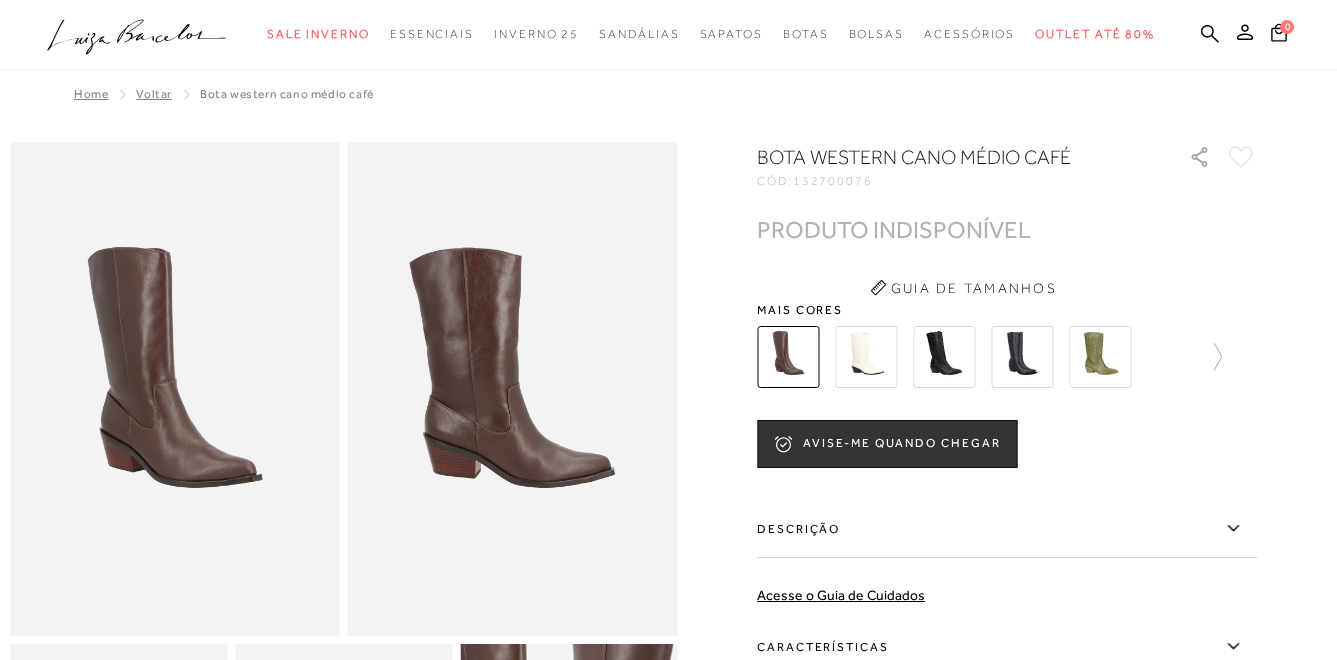 scroll, scrollTop: 0, scrollLeft: 0, axis: both 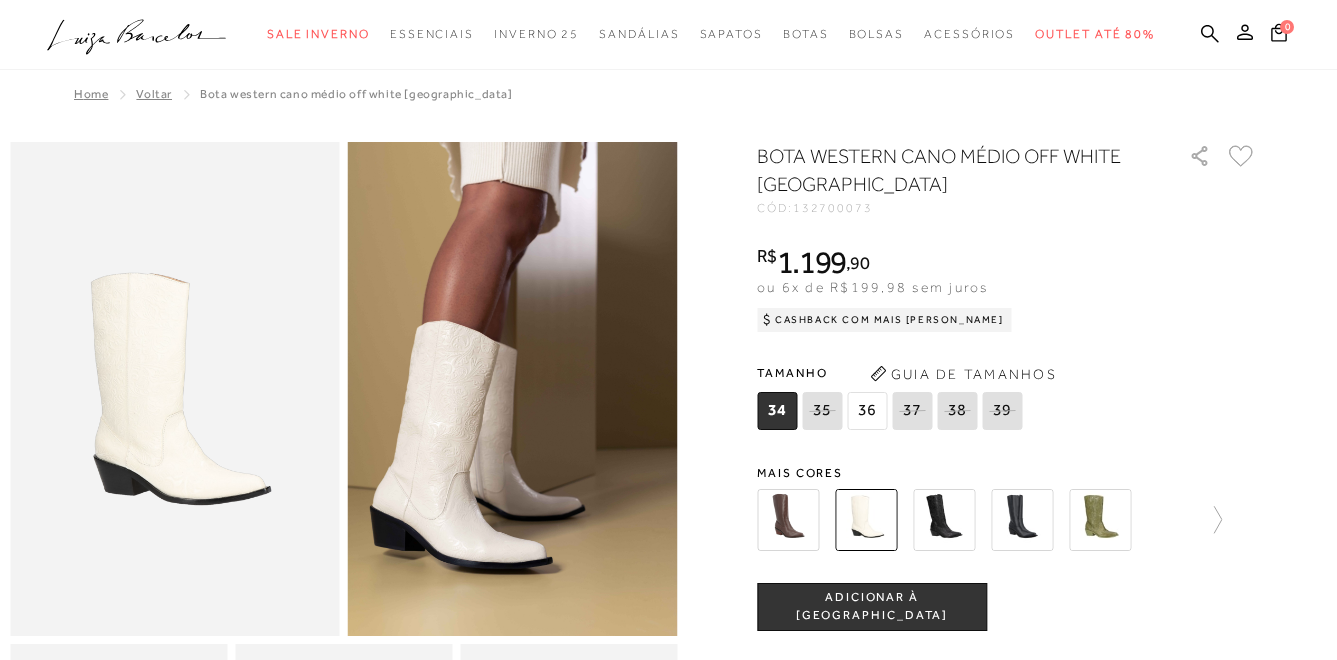 click at bounding box center (944, 520) 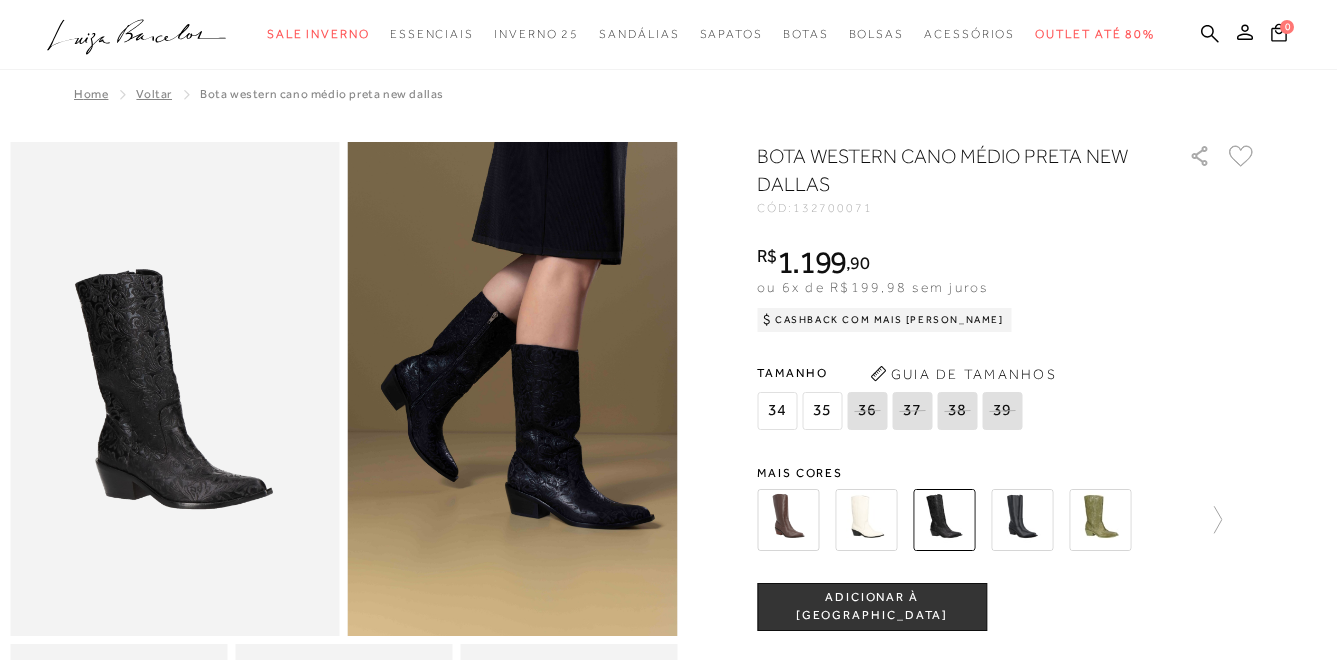 scroll, scrollTop: 0, scrollLeft: 0, axis: both 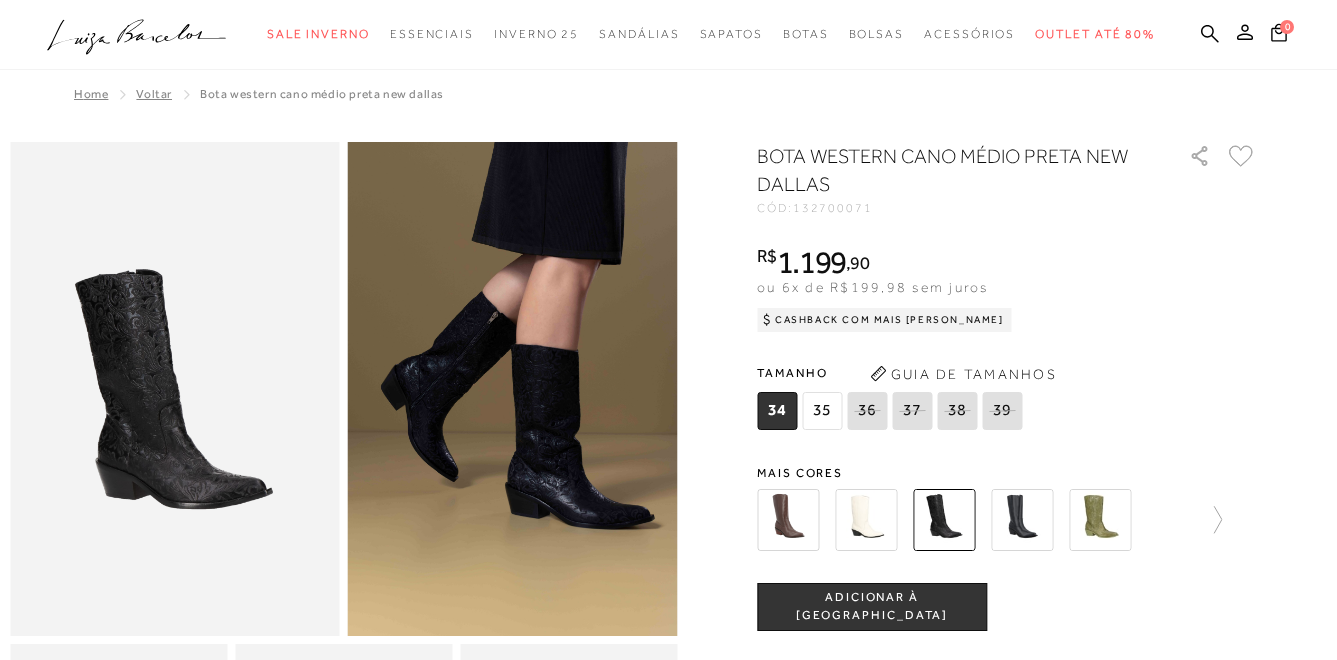 click at bounding box center [1022, 520] 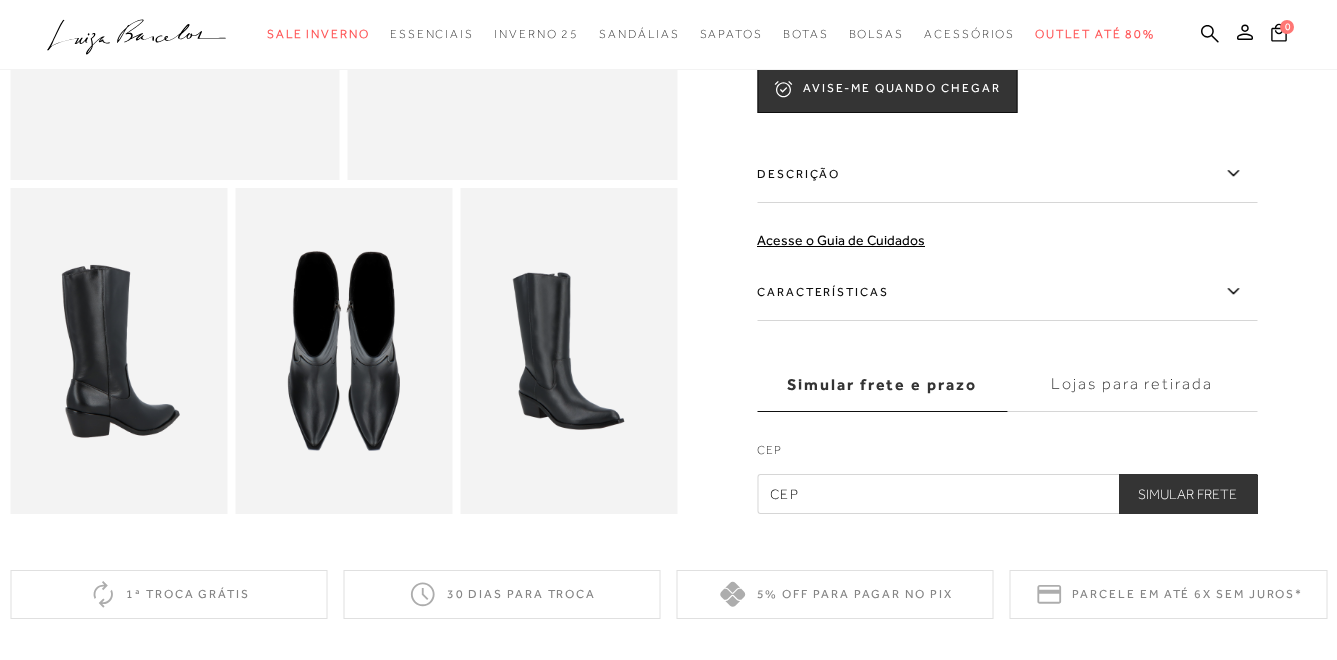 scroll, scrollTop: 500, scrollLeft: 0, axis: vertical 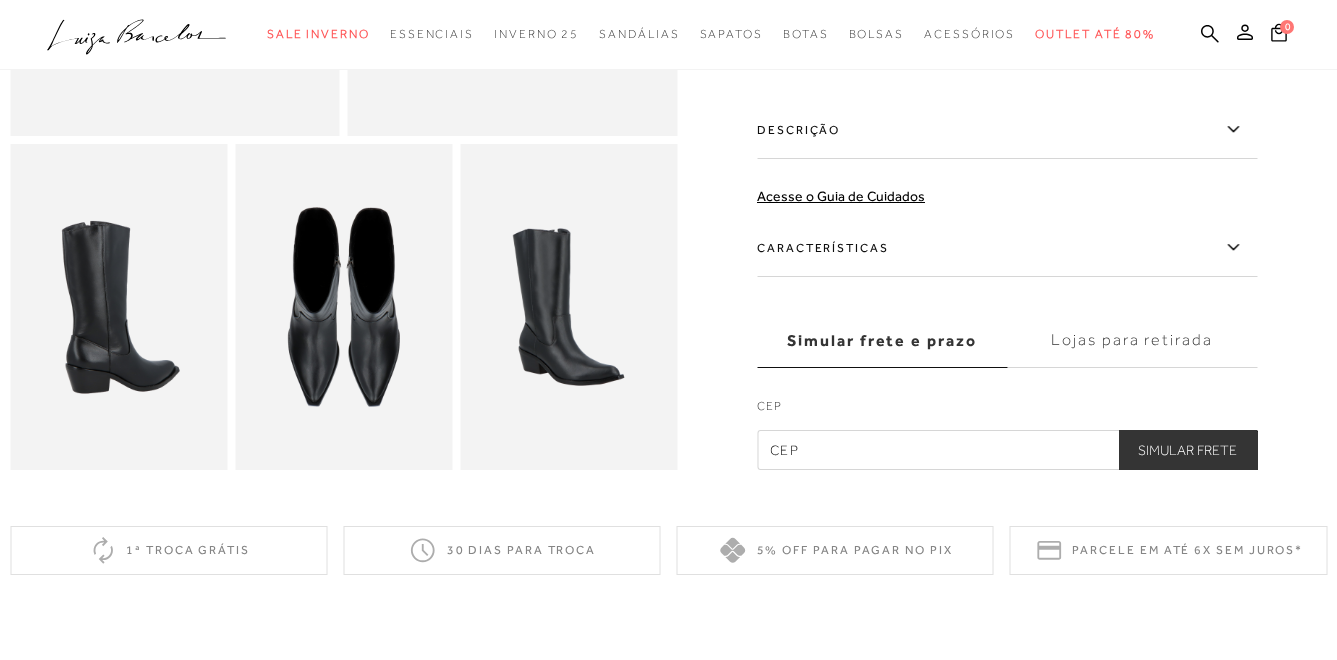 click at bounding box center (343, 307) 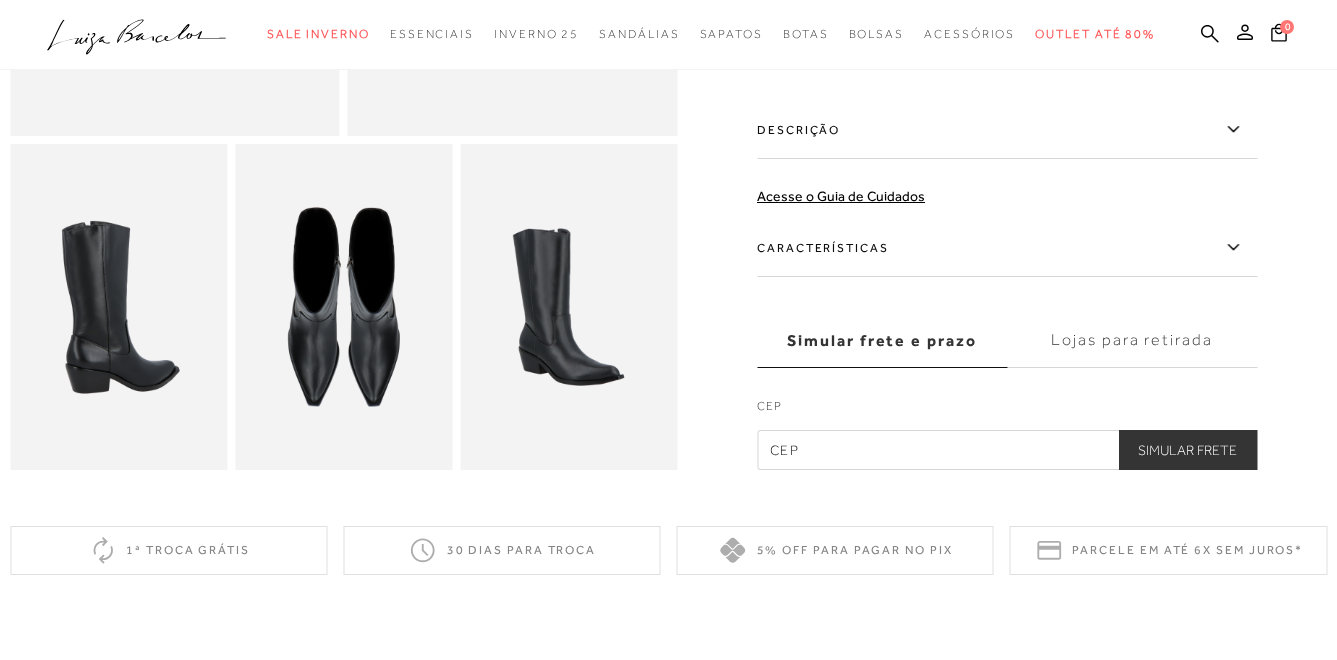 click at bounding box center [568, 307] 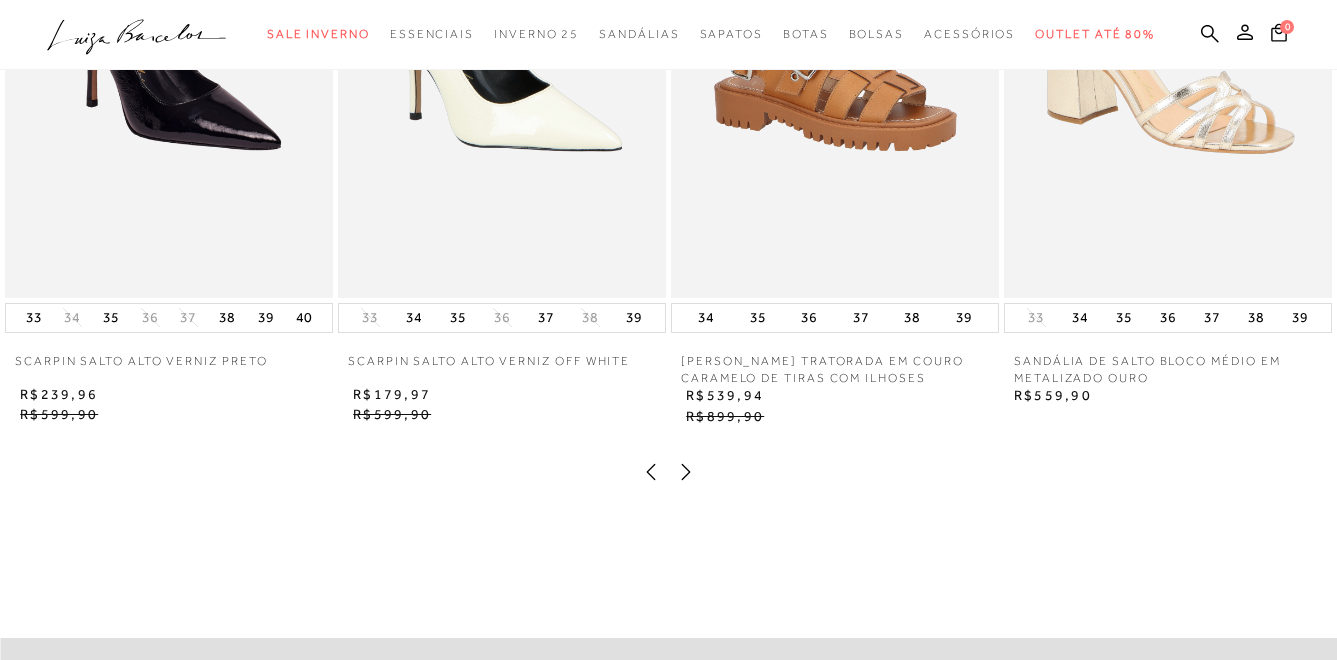 scroll, scrollTop: 1500, scrollLeft: 0, axis: vertical 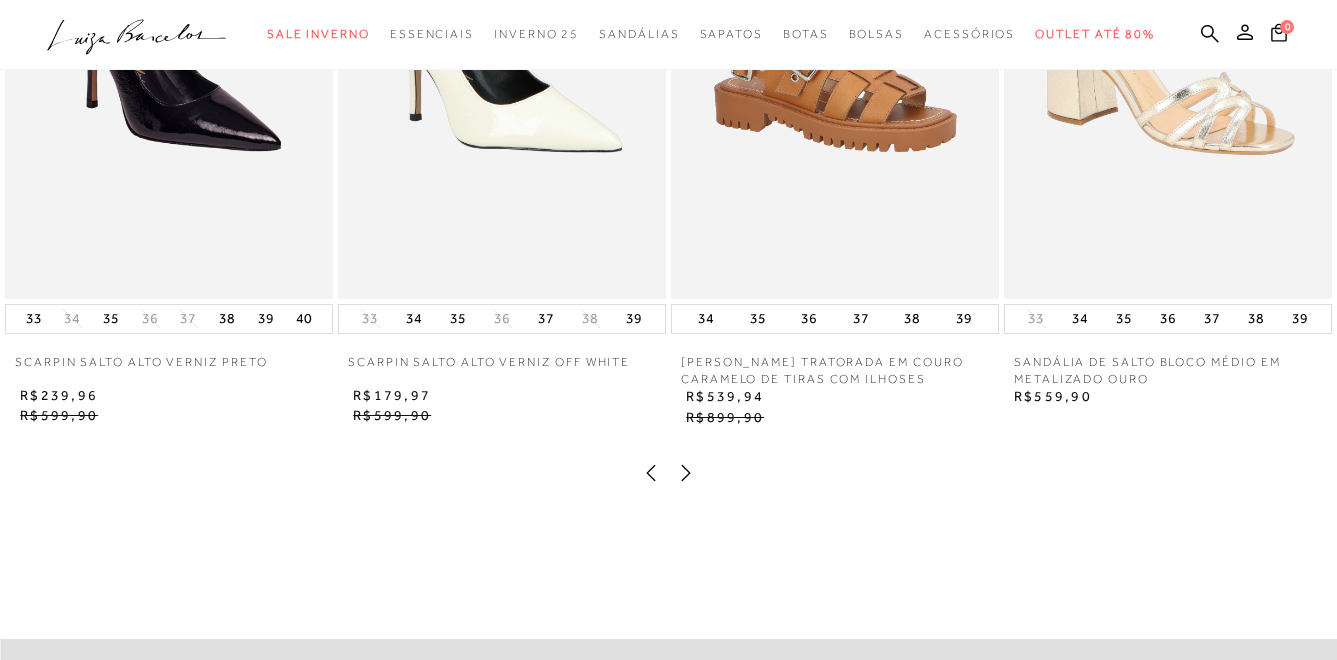 click 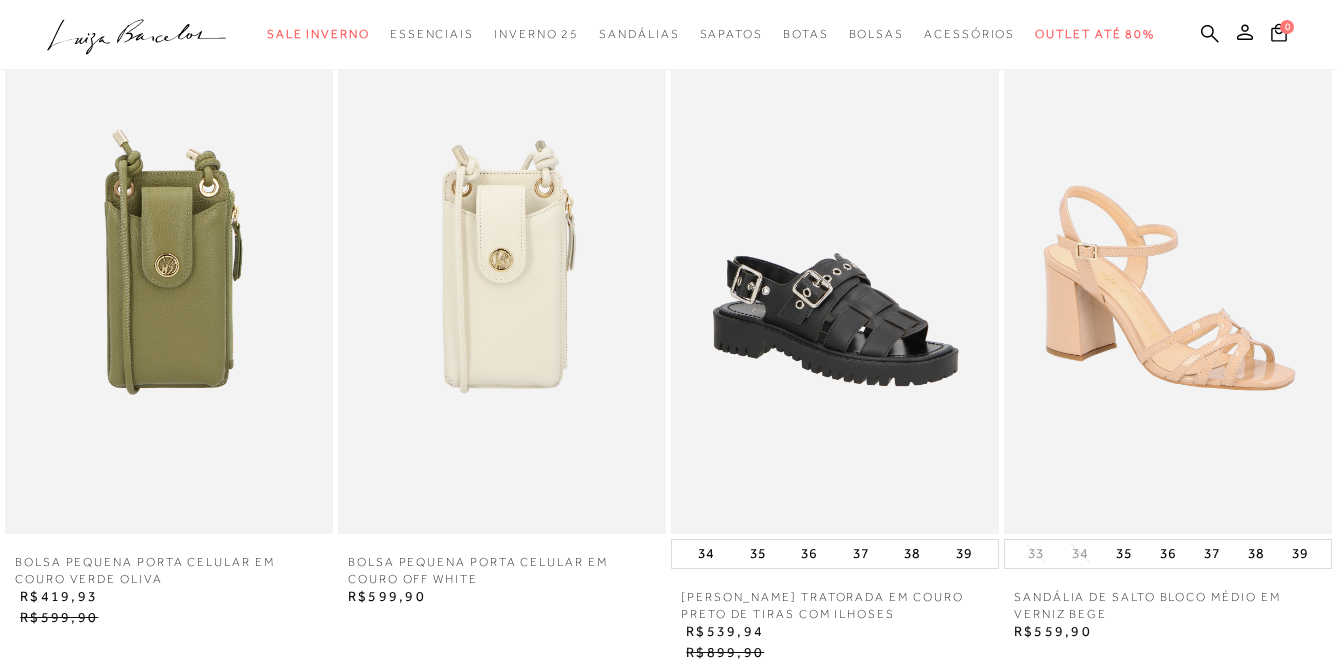 scroll, scrollTop: 1300, scrollLeft: 0, axis: vertical 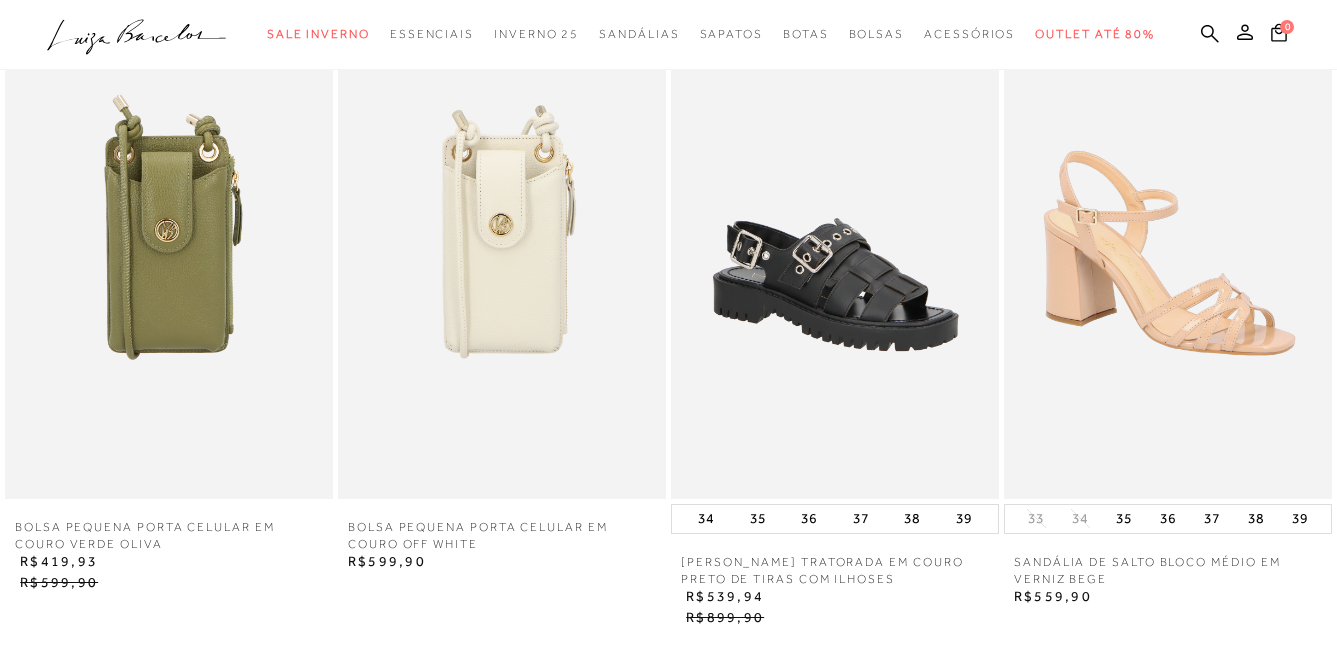 click at bounding box center (169, 253) 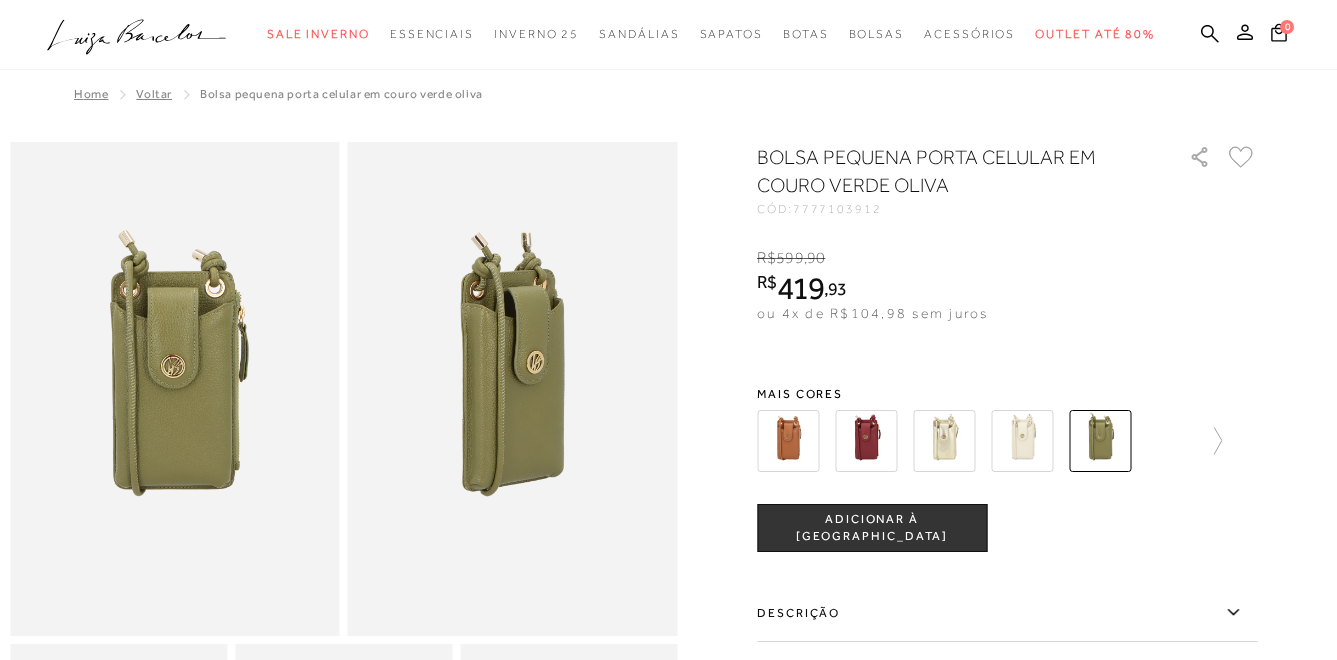 scroll, scrollTop: 0, scrollLeft: 0, axis: both 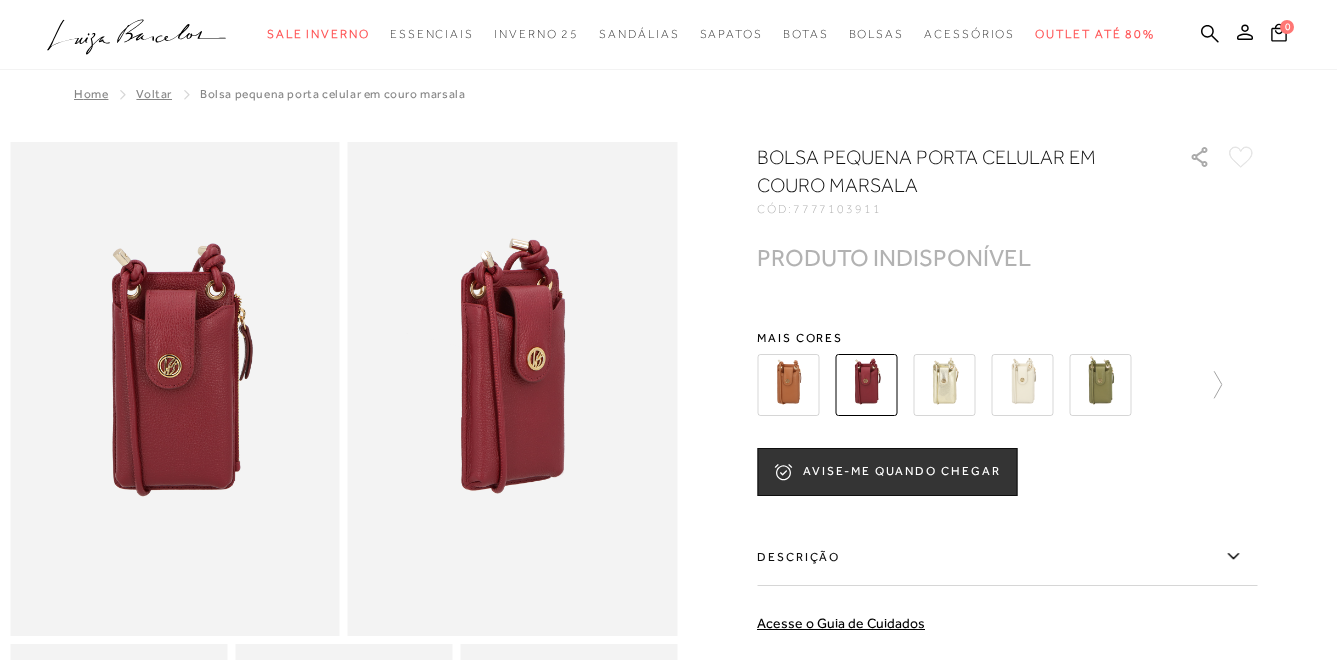 click at bounding box center [788, 385] 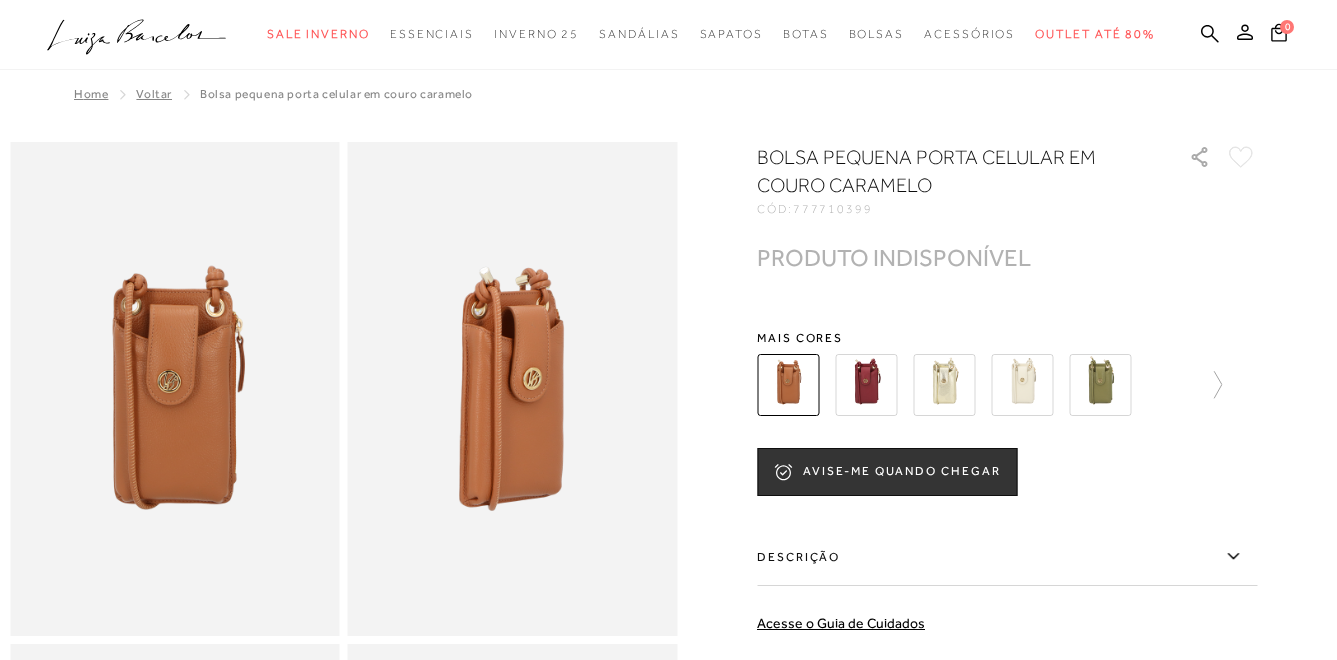 scroll, scrollTop: 0, scrollLeft: 0, axis: both 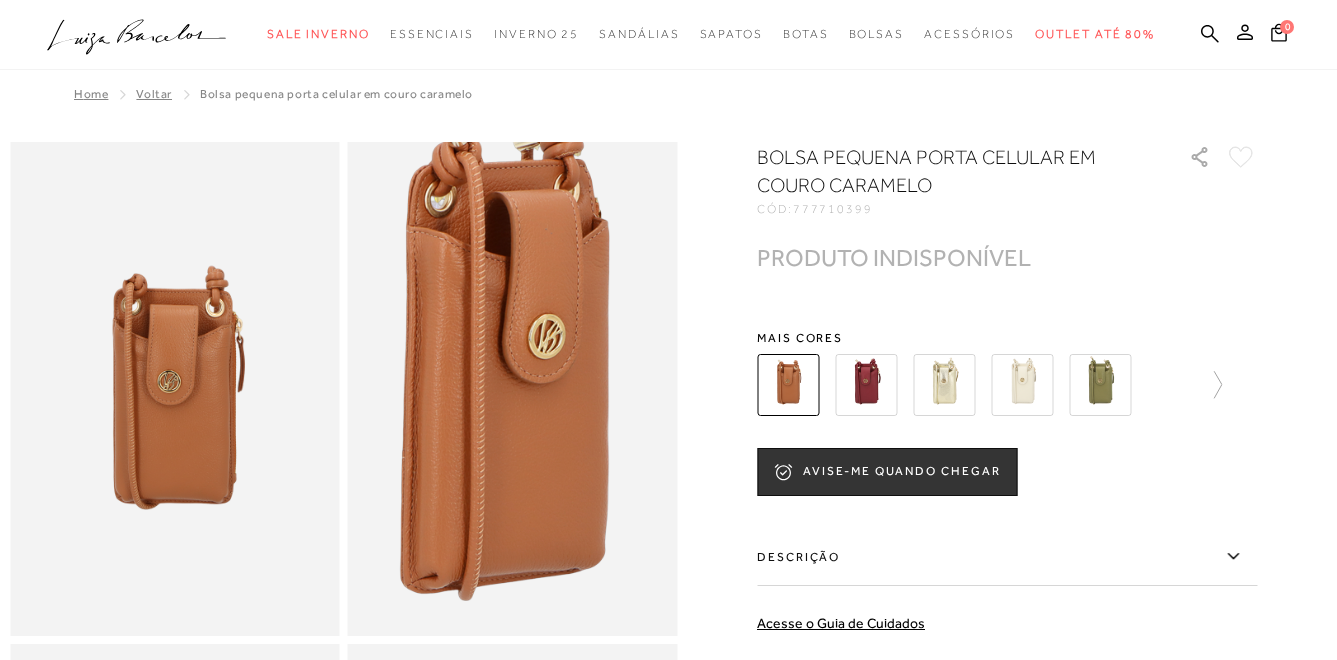 click at bounding box center (506, 357) 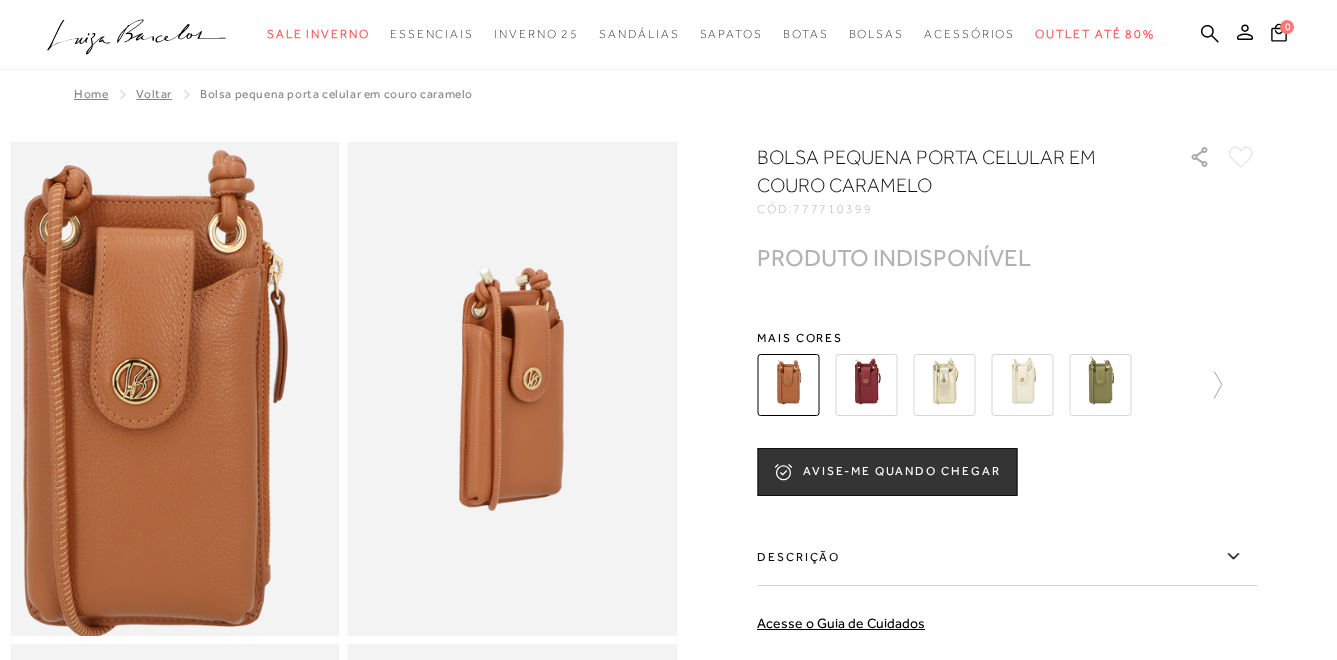 click at bounding box center [146, 396] 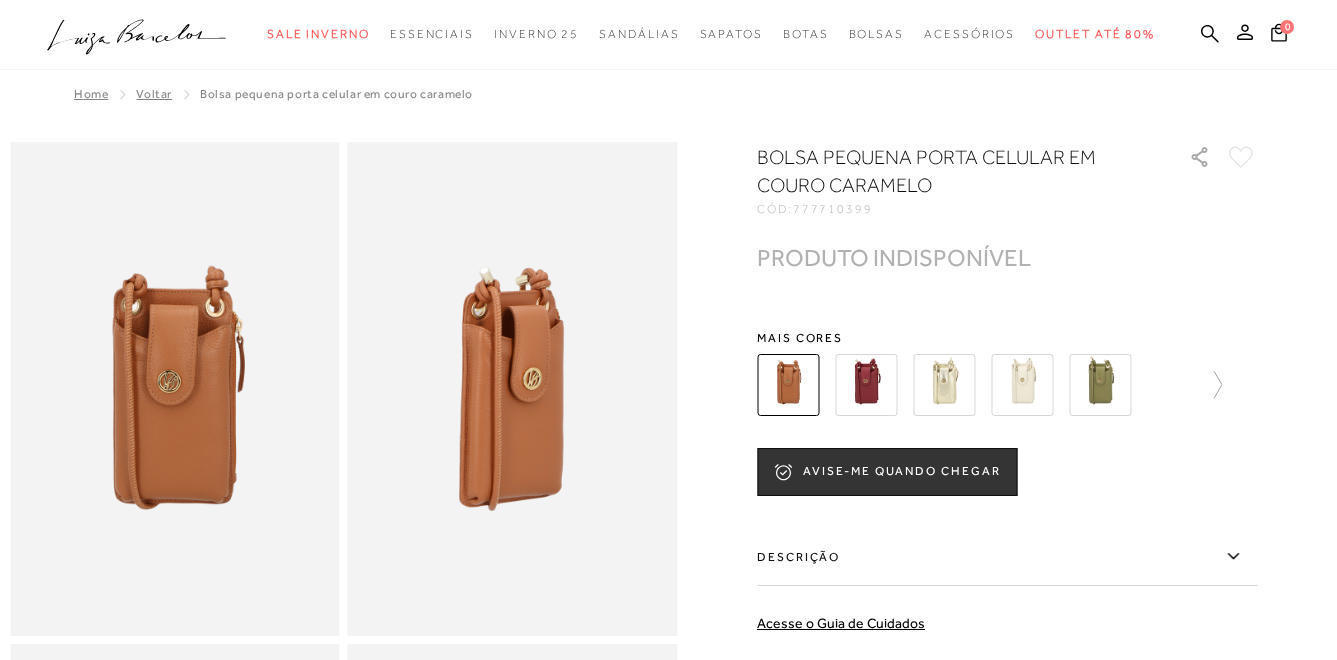 click at bounding box center (513, 389) 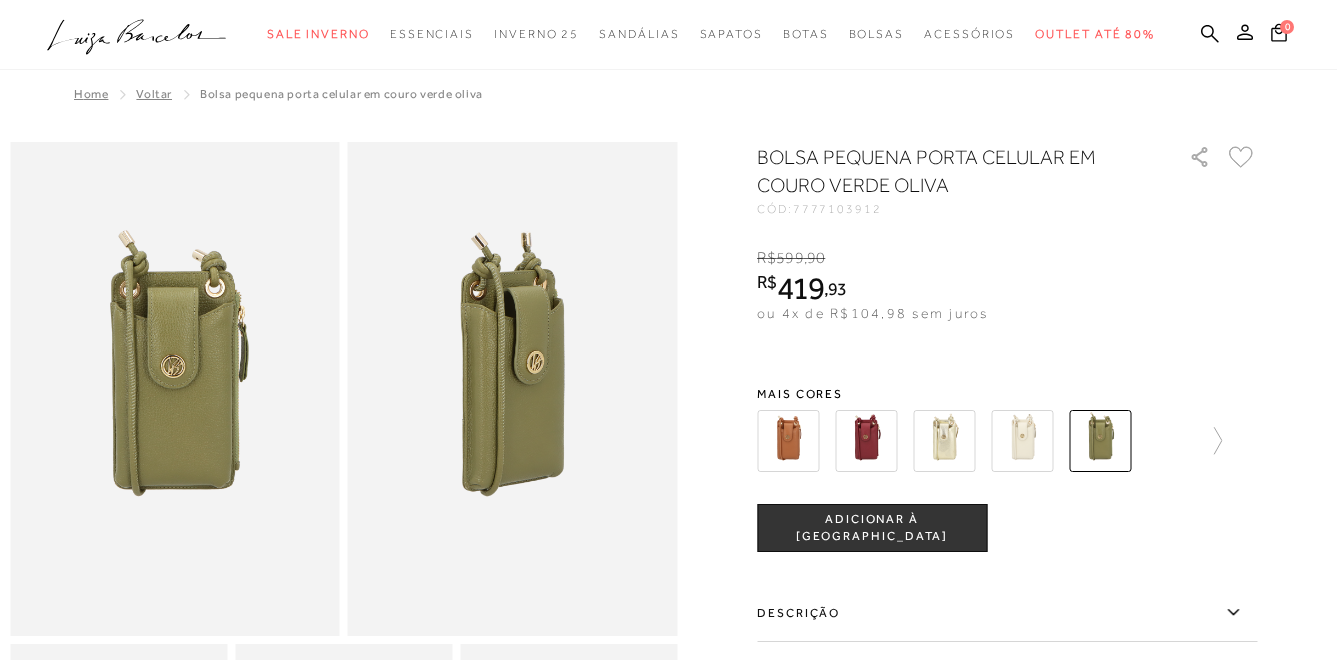 scroll, scrollTop: 0, scrollLeft: 0, axis: both 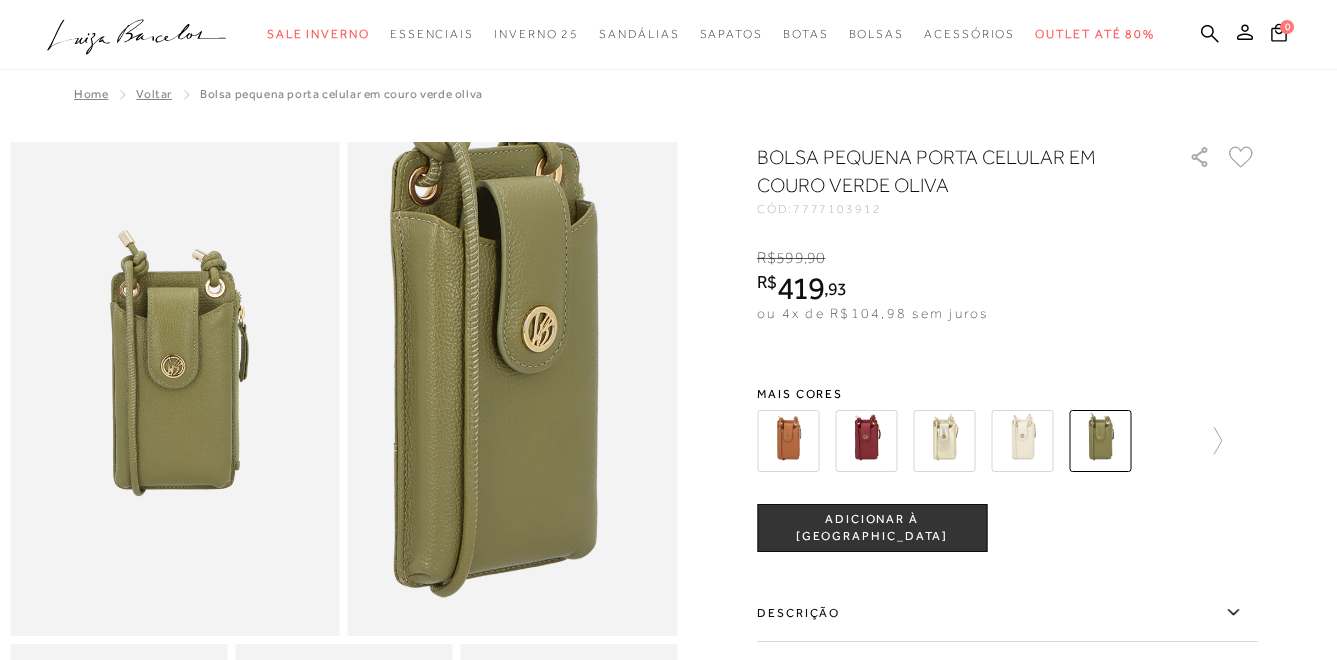 click at bounding box center [493, 383] 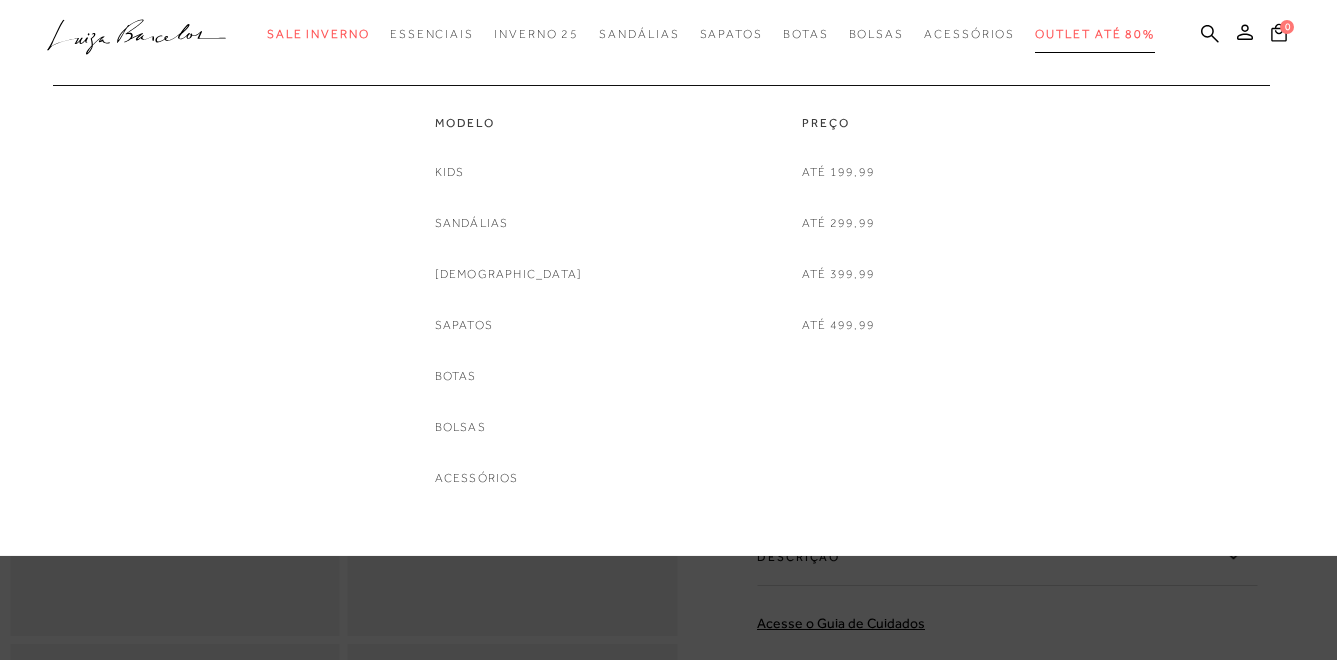 scroll, scrollTop: 0, scrollLeft: 0, axis: both 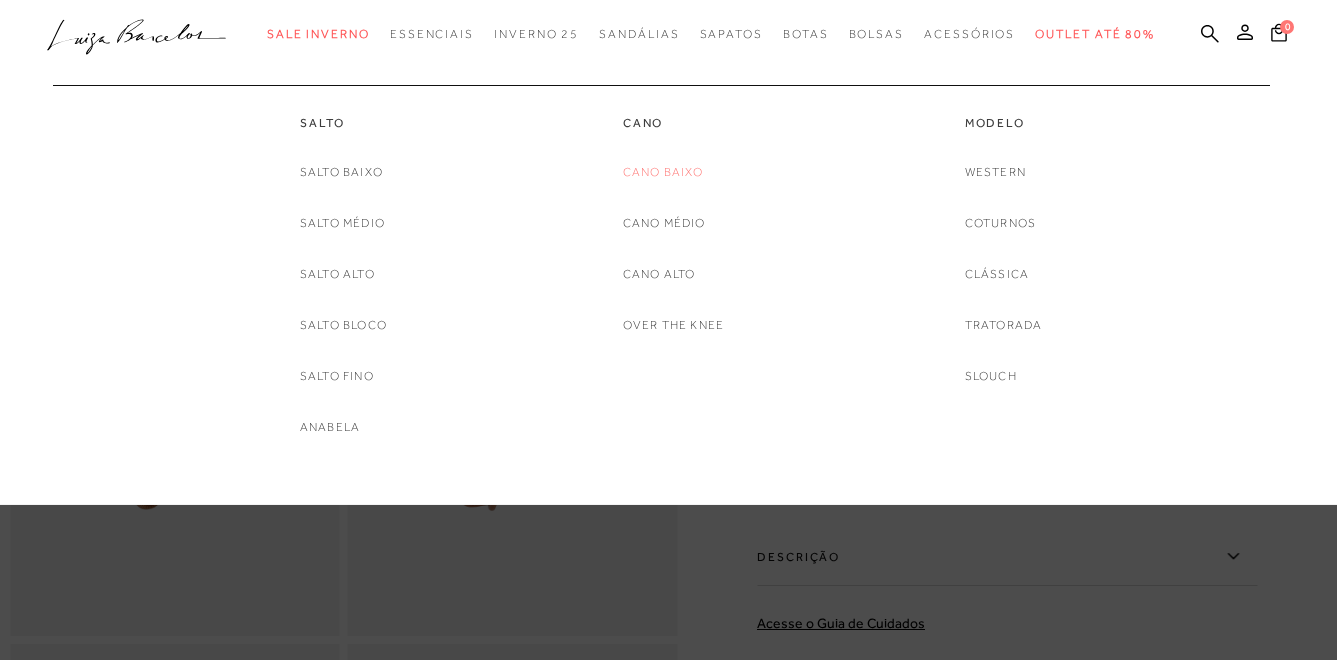 click on "Cano Baixo" at bounding box center [663, 172] 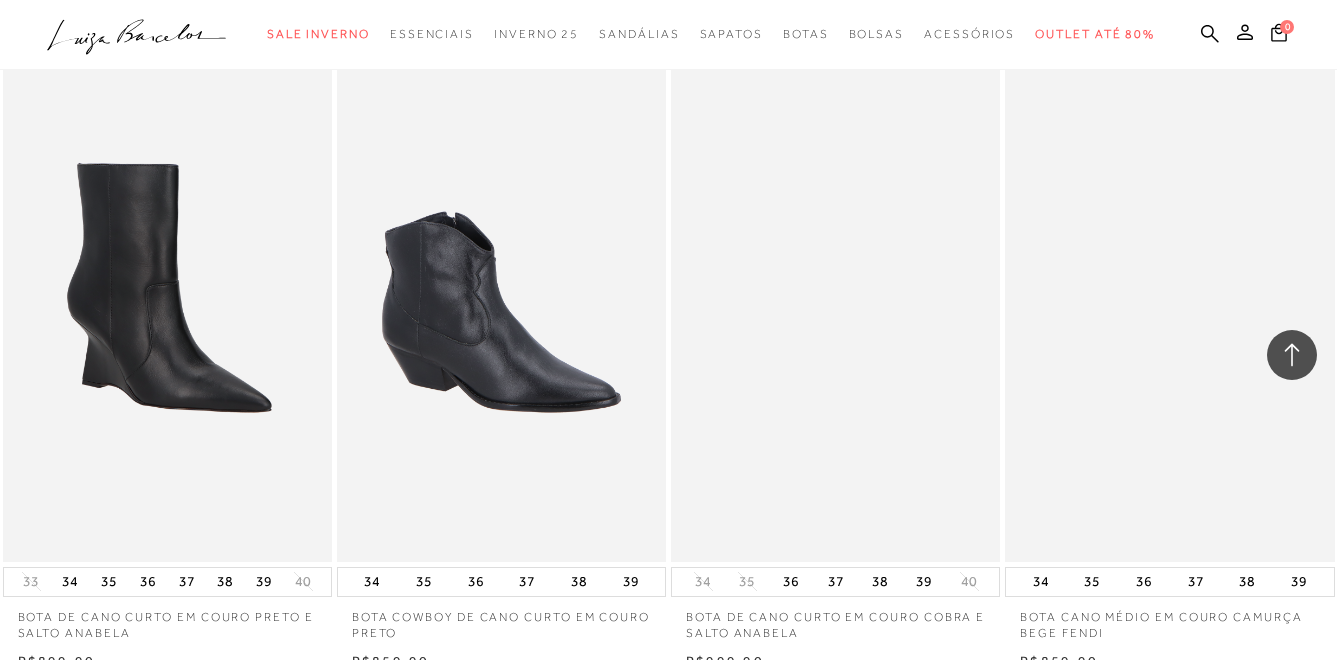 scroll, scrollTop: 2000, scrollLeft: 0, axis: vertical 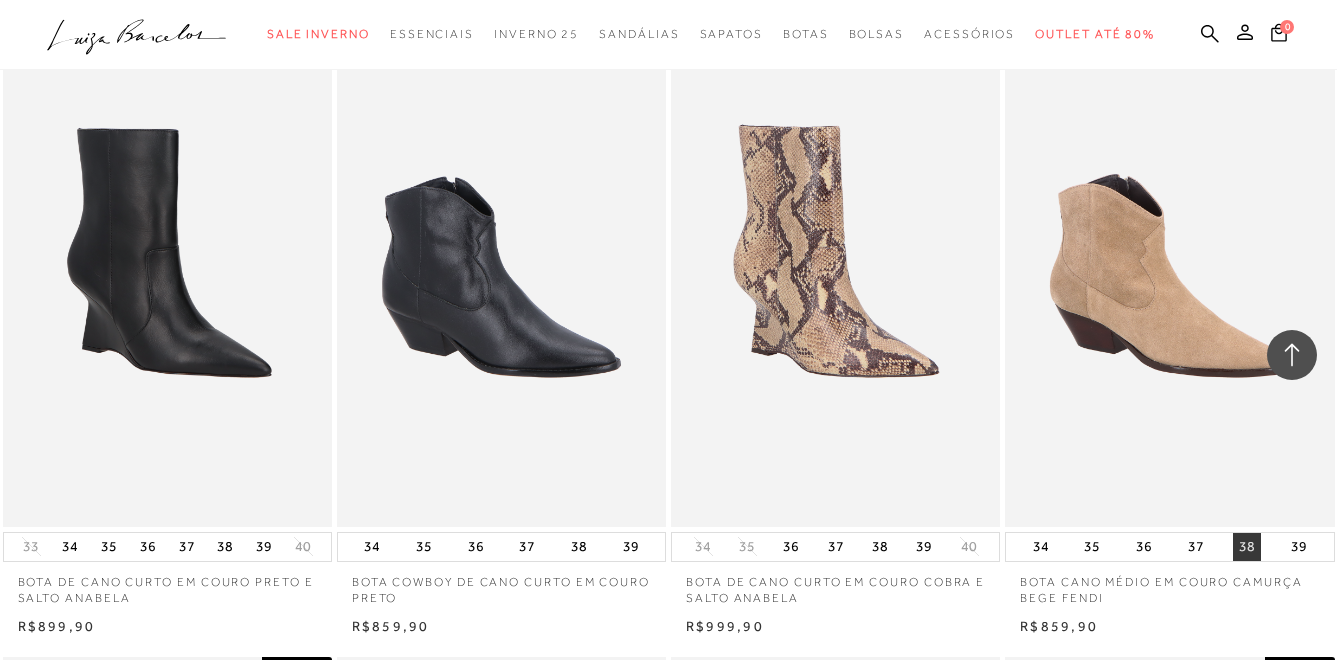 click on "38" at bounding box center (1247, 547) 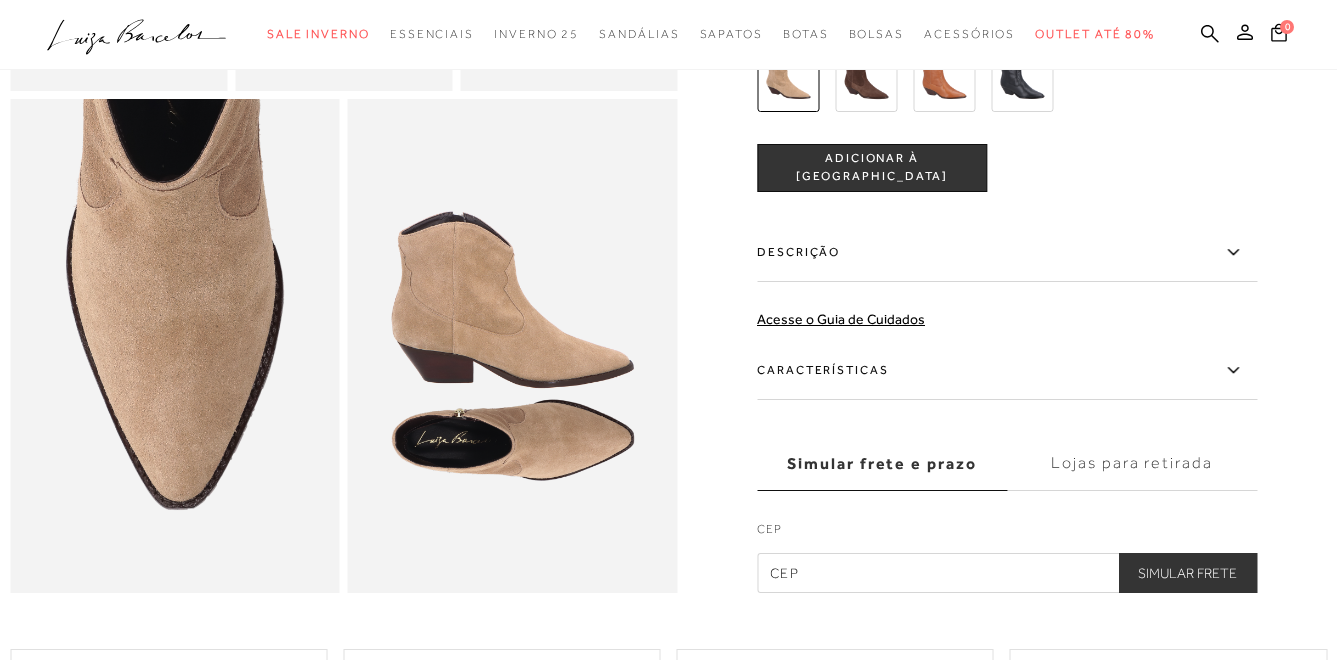 scroll, scrollTop: 800, scrollLeft: 0, axis: vertical 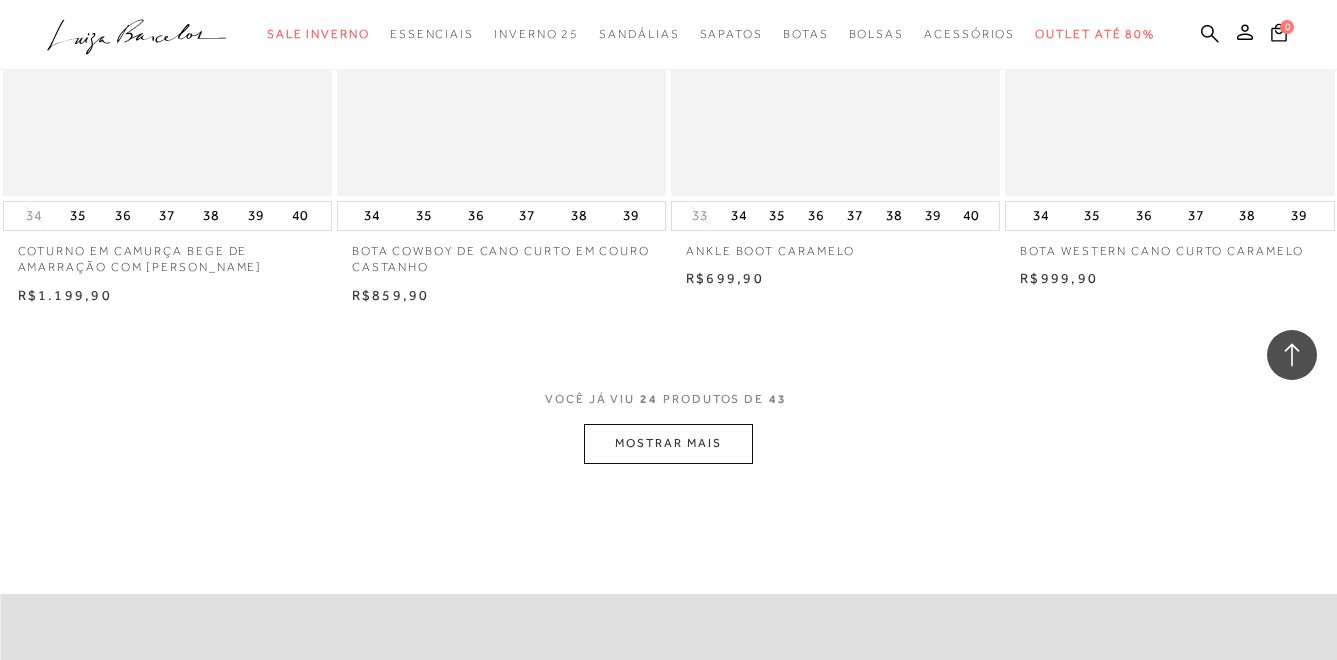 click on "MOSTRAR MAIS" at bounding box center (668, 443) 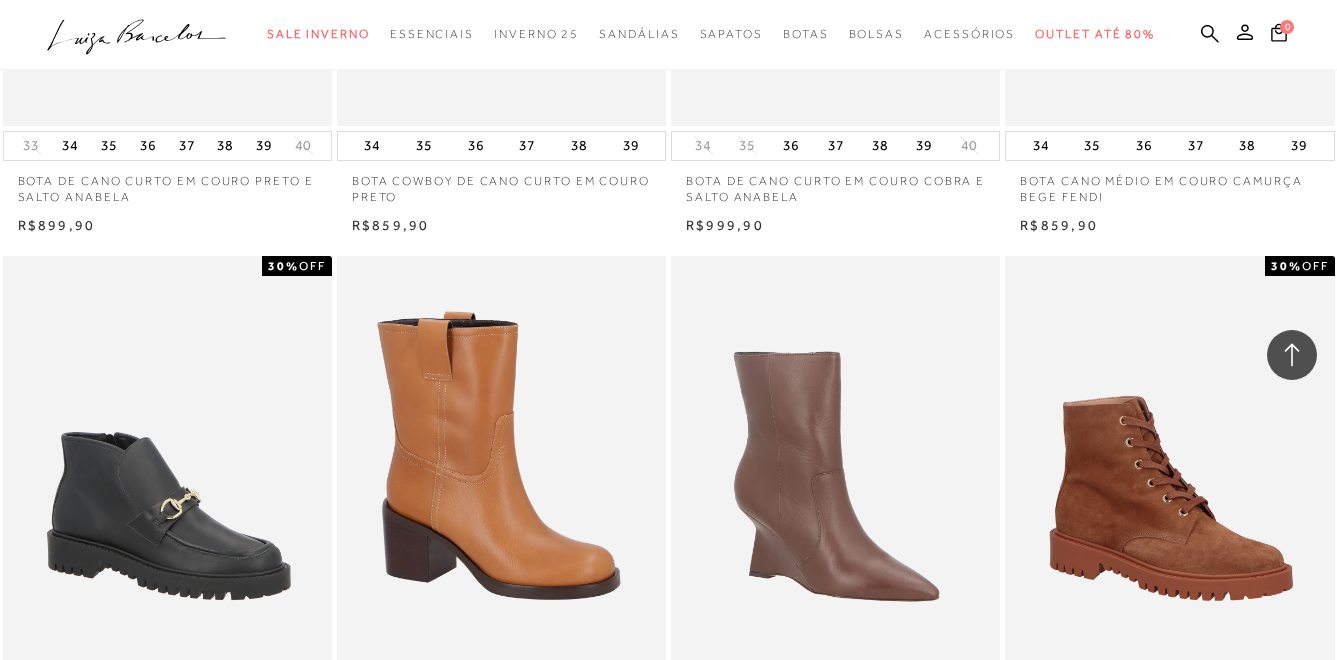 scroll, scrollTop: 2400, scrollLeft: 0, axis: vertical 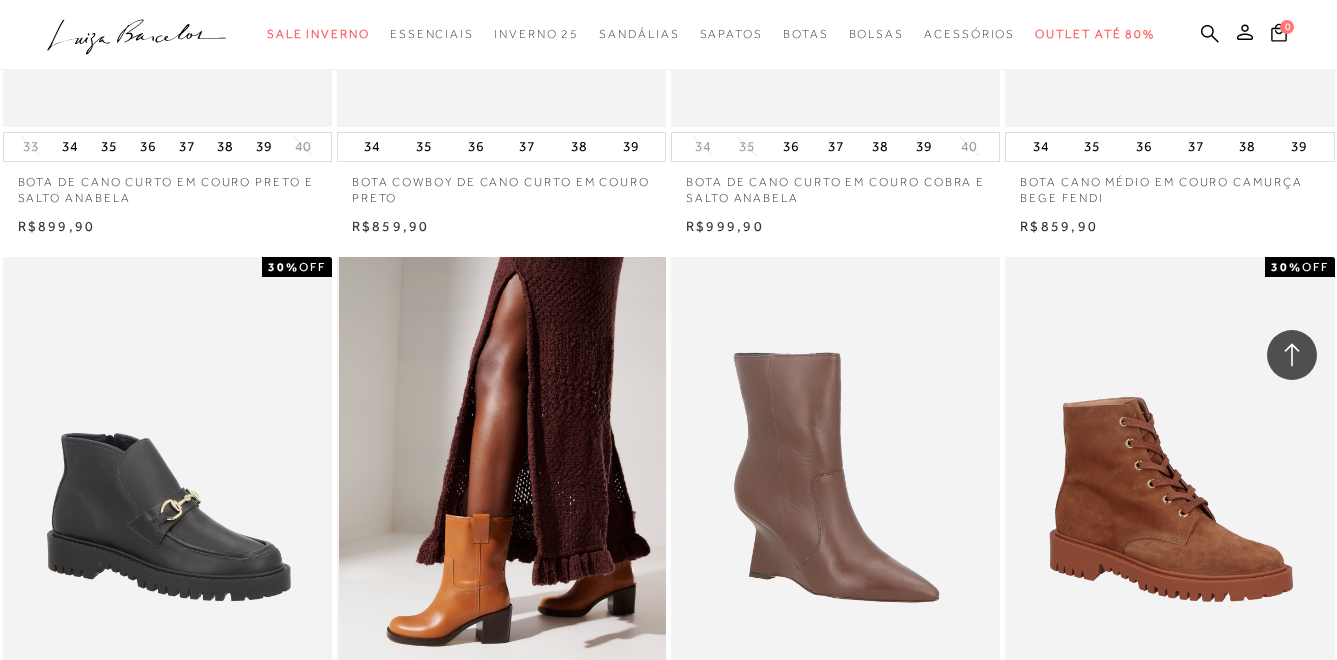 click at bounding box center (502, 504) 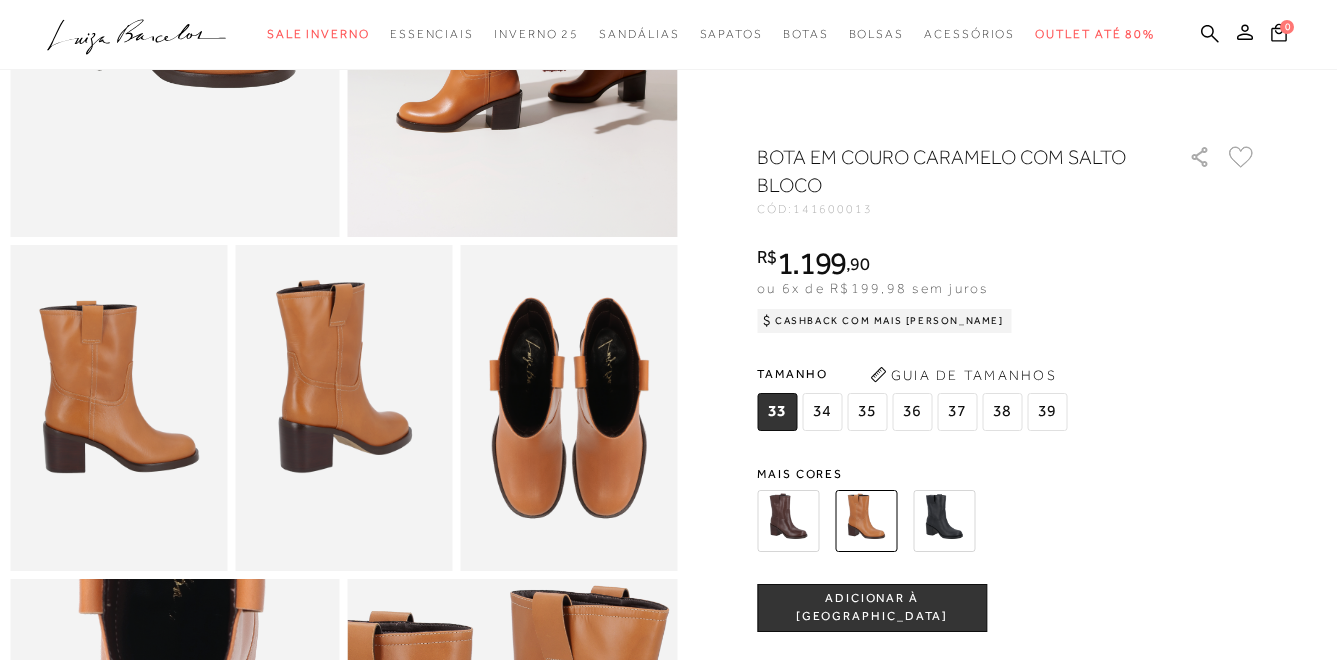 scroll, scrollTop: 400, scrollLeft: 0, axis: vertical 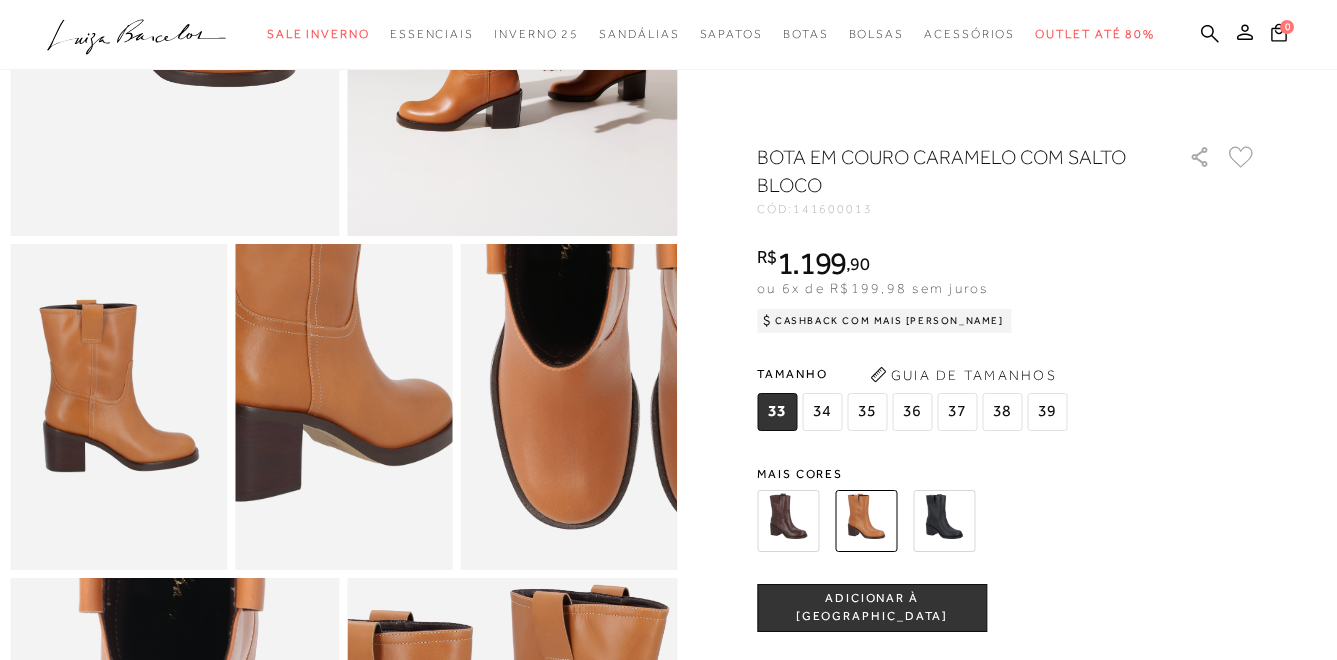 click at bounding box center [323, 371] 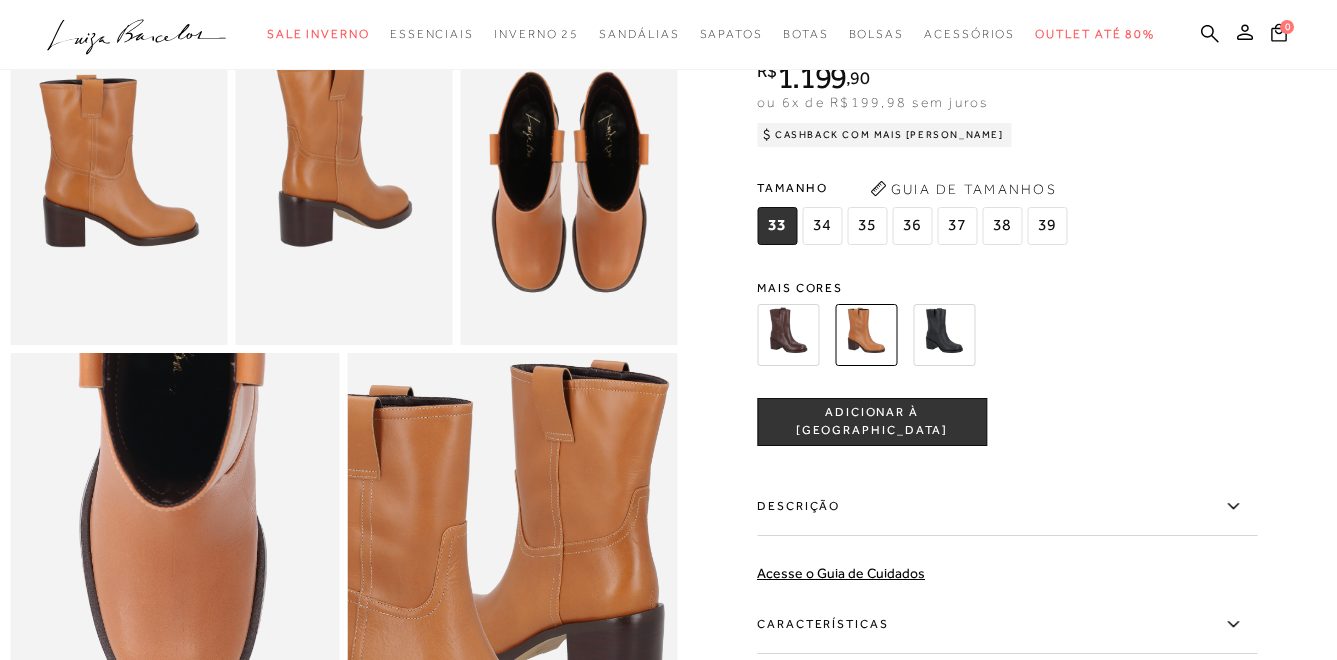 scroll, scrollTop: 600, scrollLeft: 0, axis: vertical 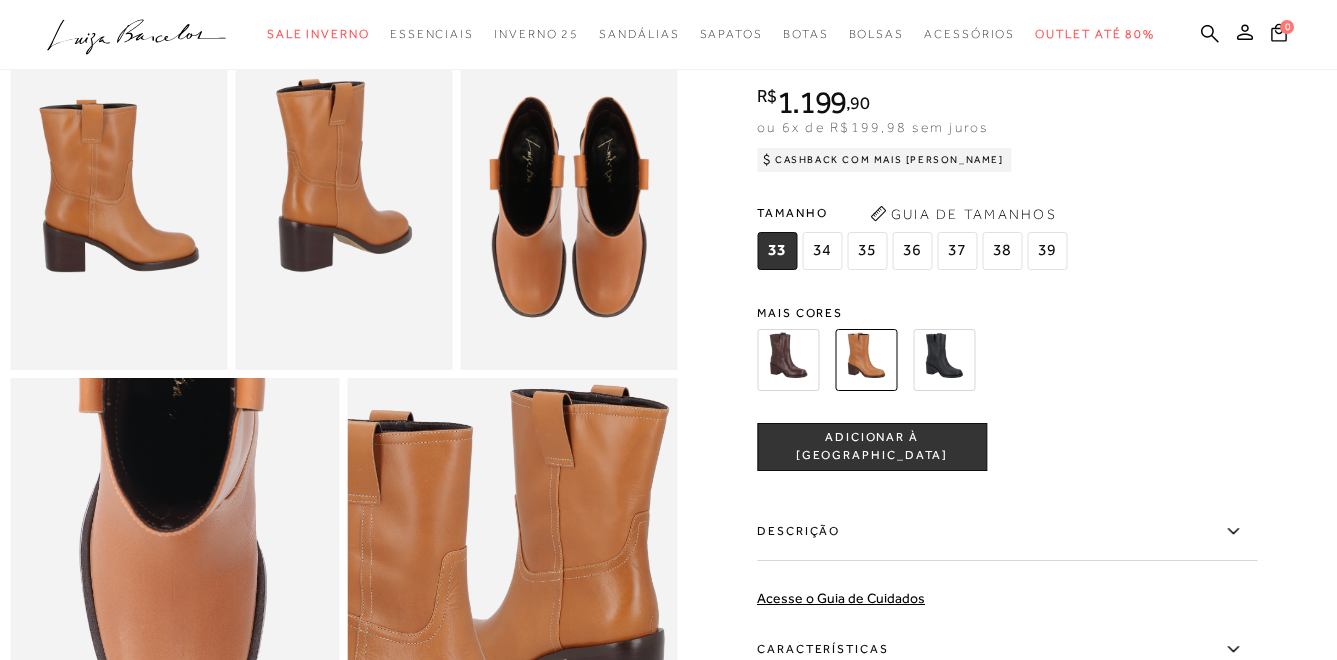 click on "38" at bounding box center (1002, 251) 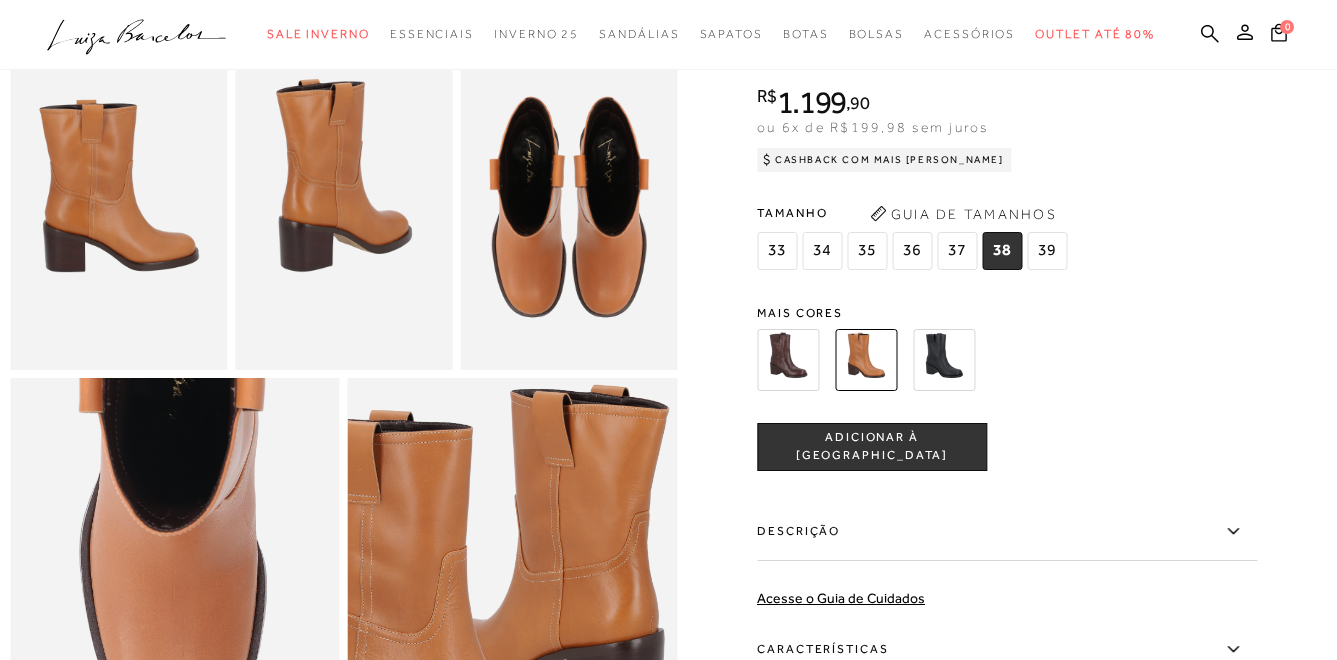 click on "ADICIONAR À [GEOGRAPHIC_DATA]" at bounding box center (872, 447) 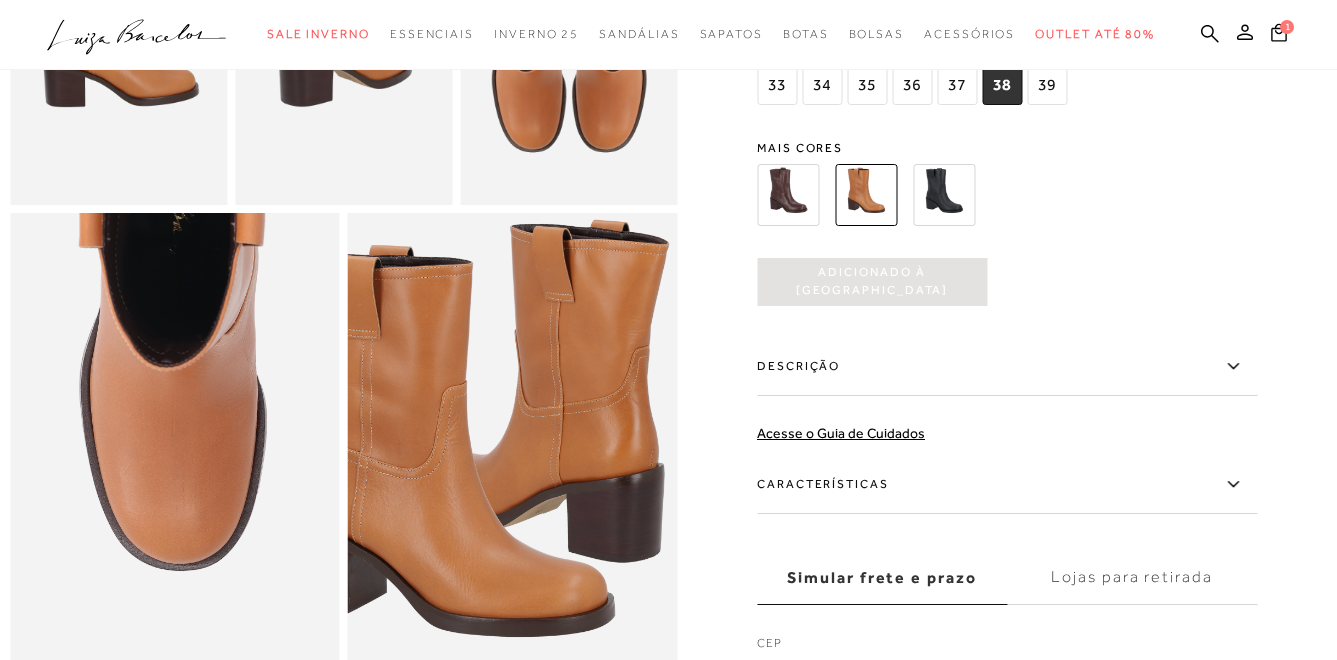 scroll, scrollTop: 800, scrollLeft: 0, axis: vertical 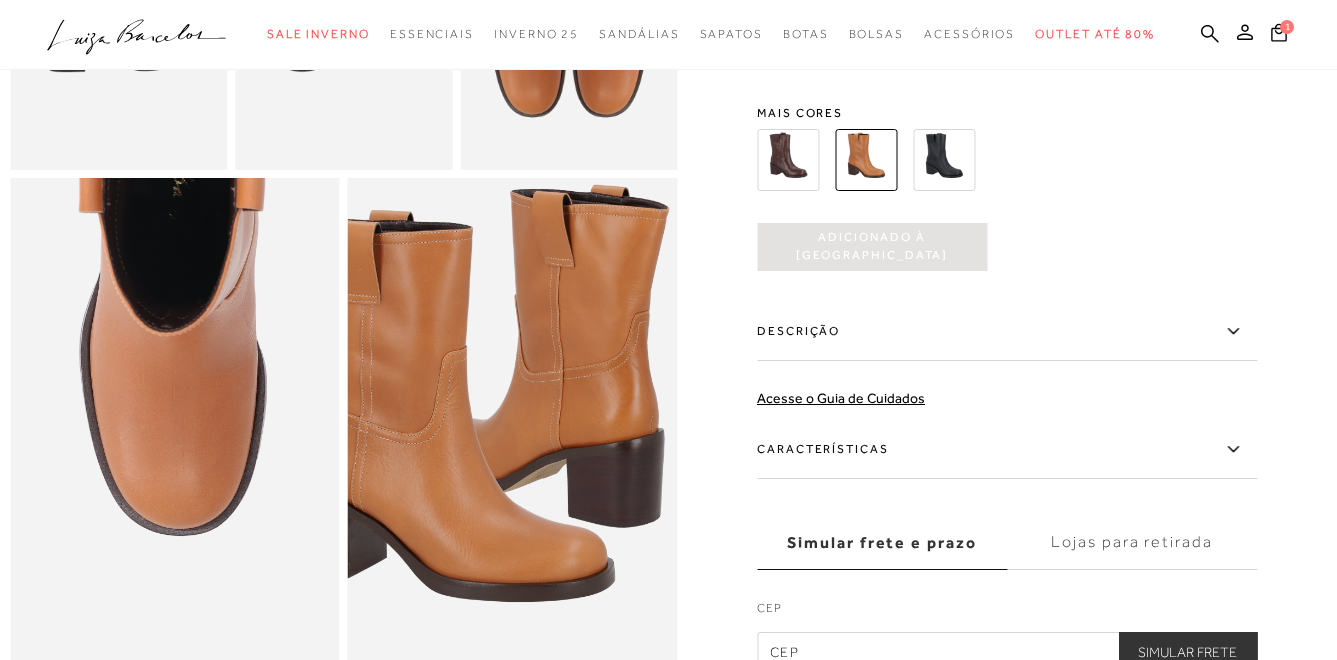 click on "Características" at bounding box center [1007, 450] 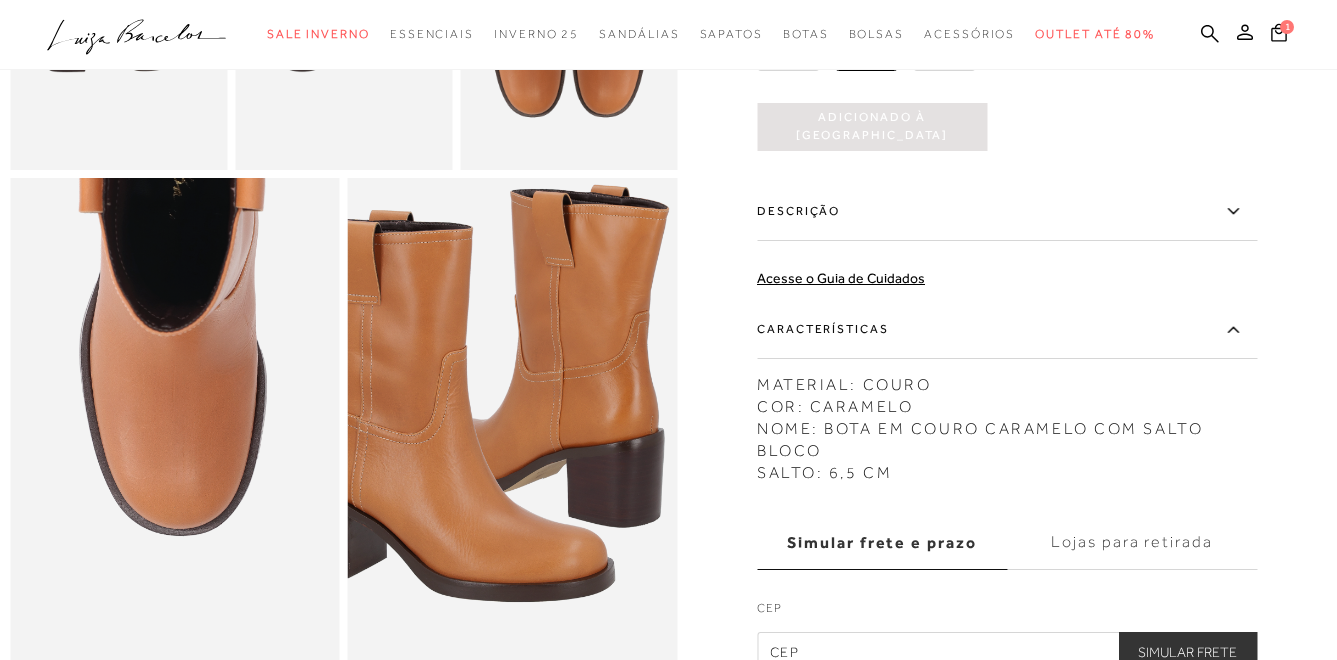 click on "Descrição" at bounding box center [1007, 212] 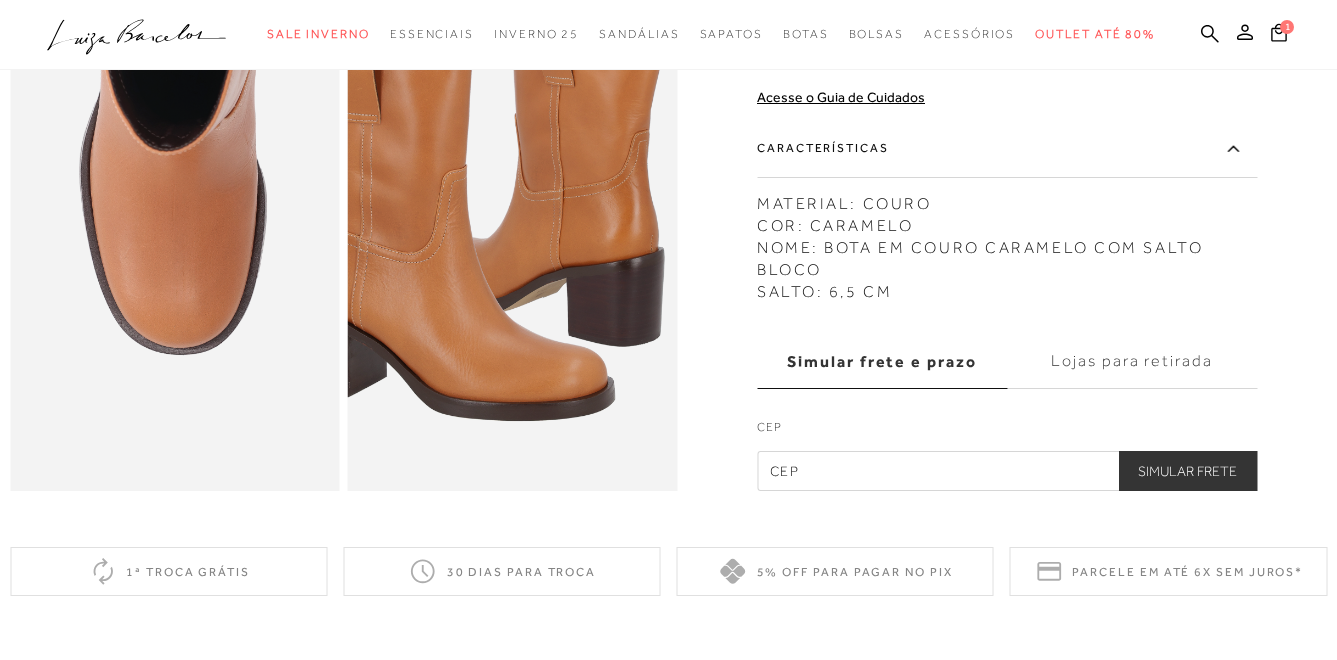 scroll, scrollTop: 1000, scrollLeft: 0, axis: vertical 